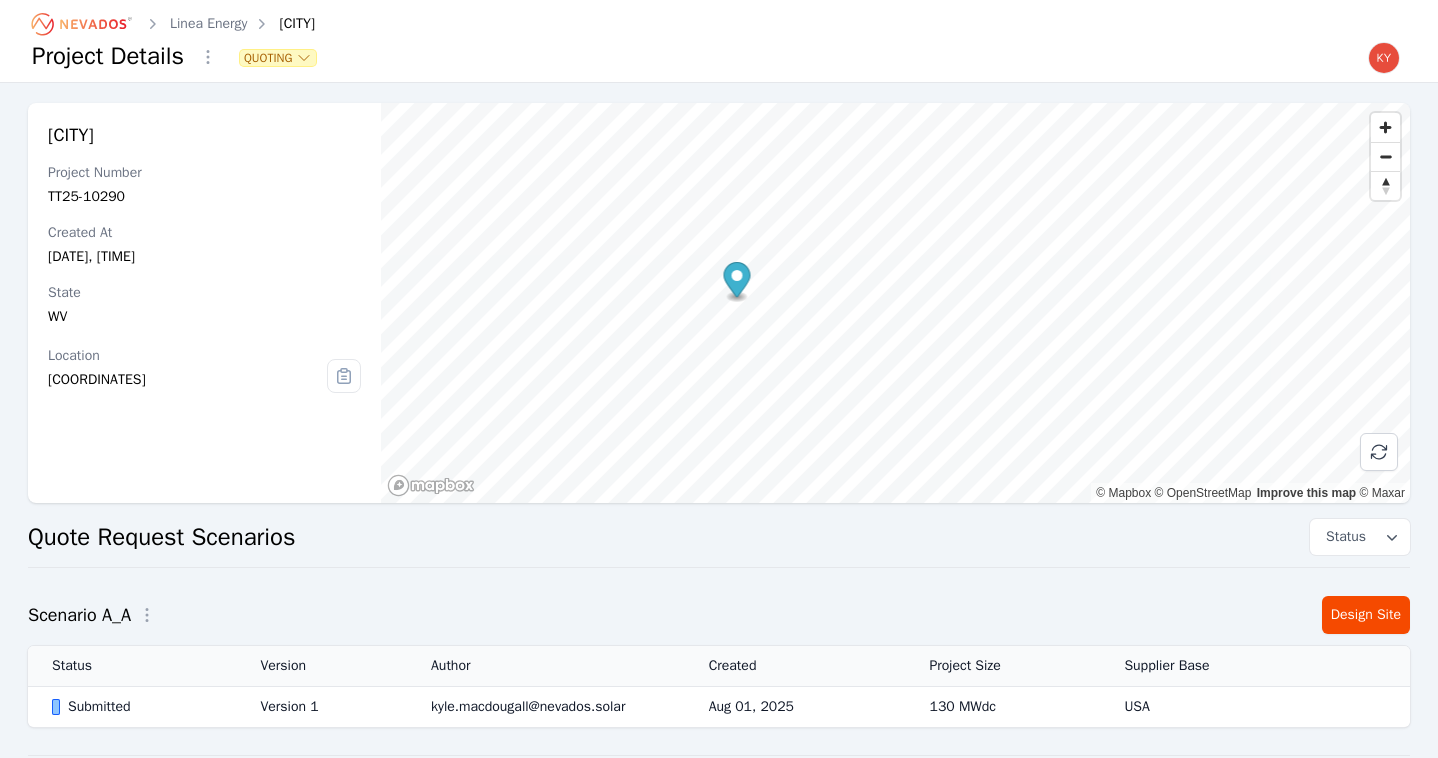 scroll, scrollTop: 92, scrollLeft: 0, axis: vertical 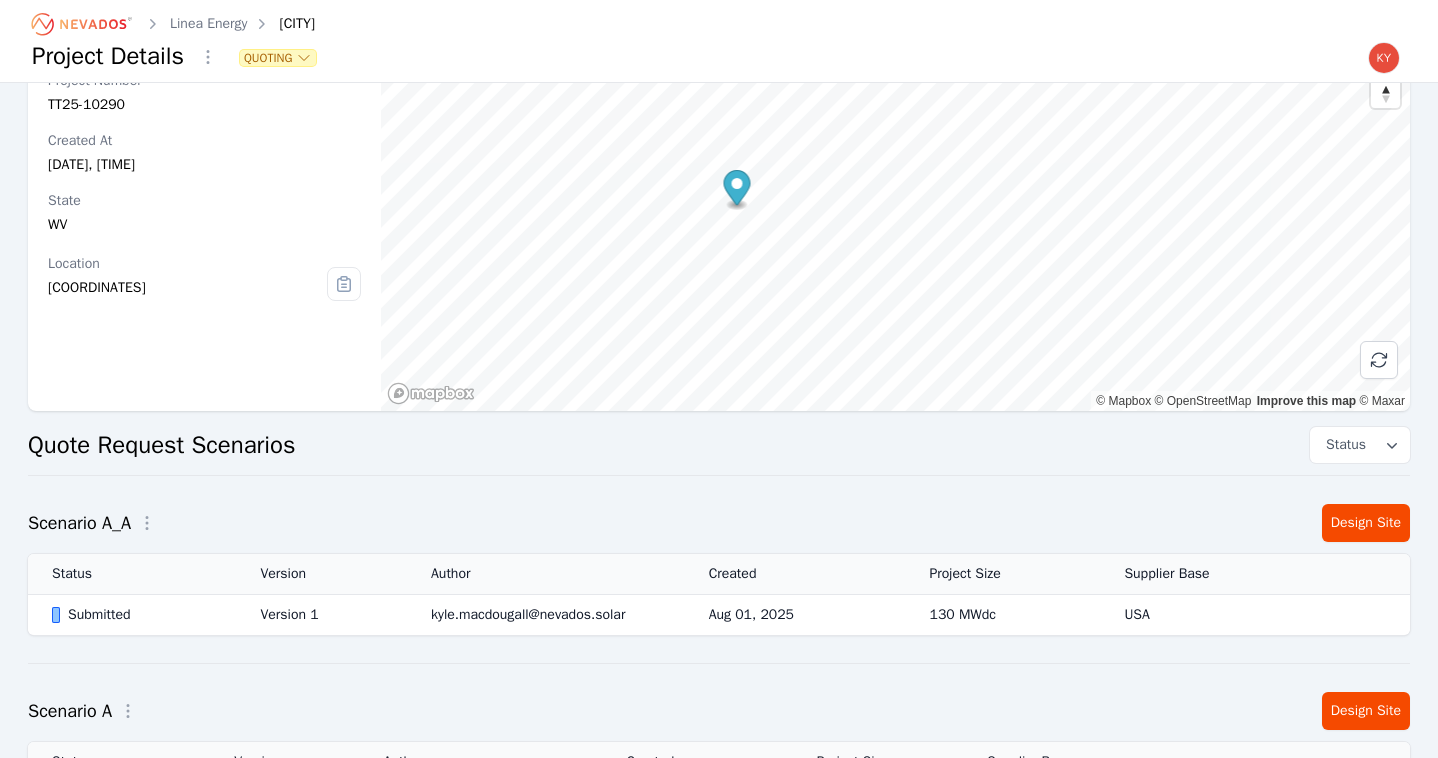 click 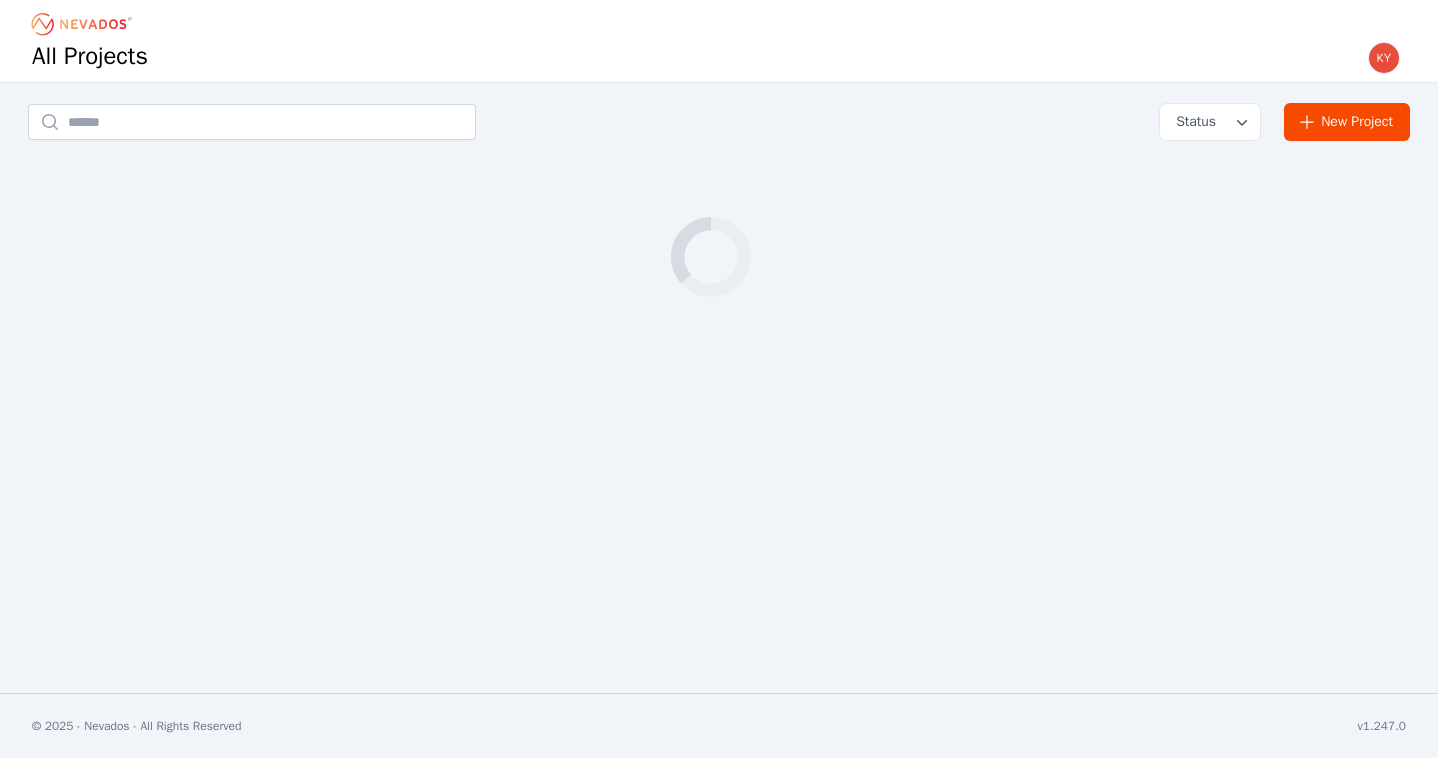 scroll, scrollTop: 0, scrollLeft: 0, axis: both 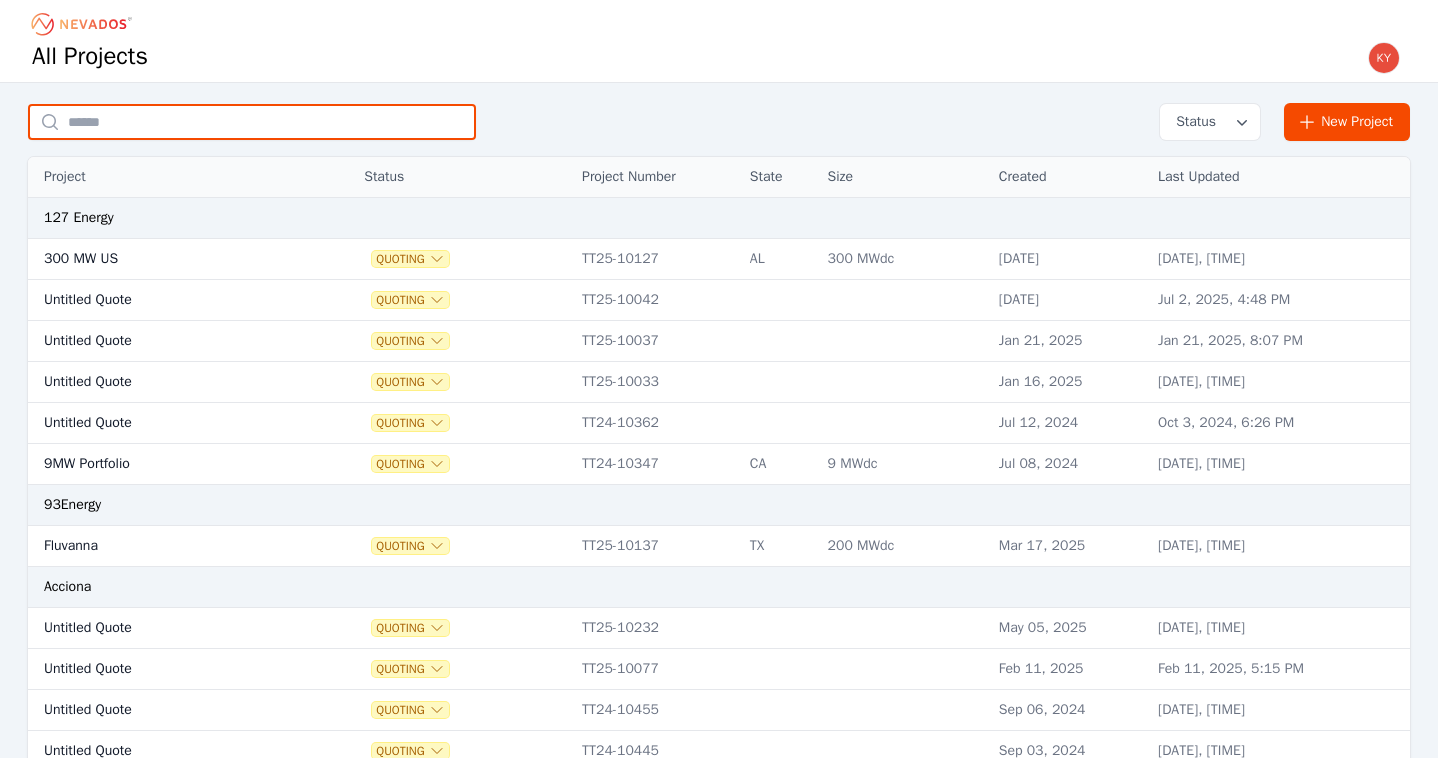 click at bounding box center (252, 122) 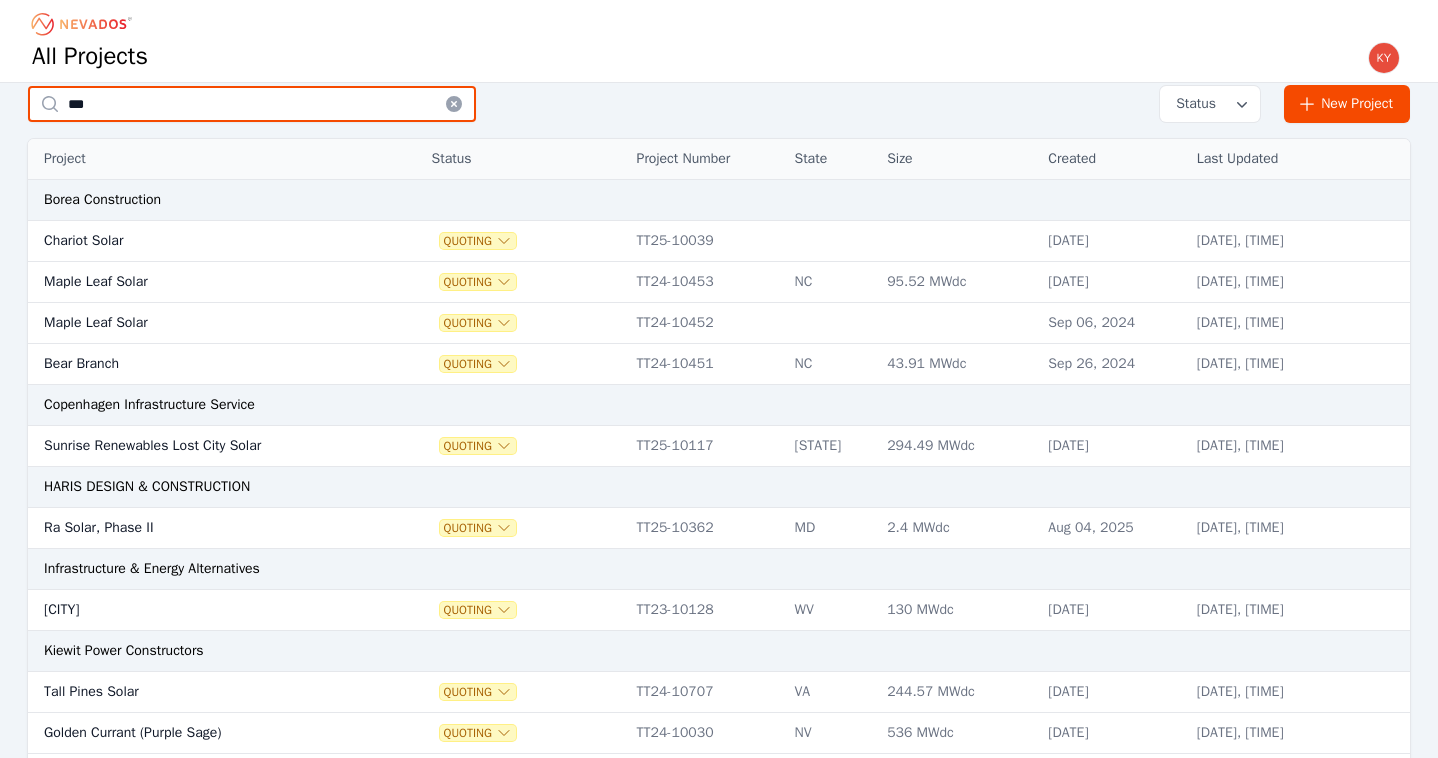 scroll, scrollTop: 17, scrollLeft: 0, axis: vertical 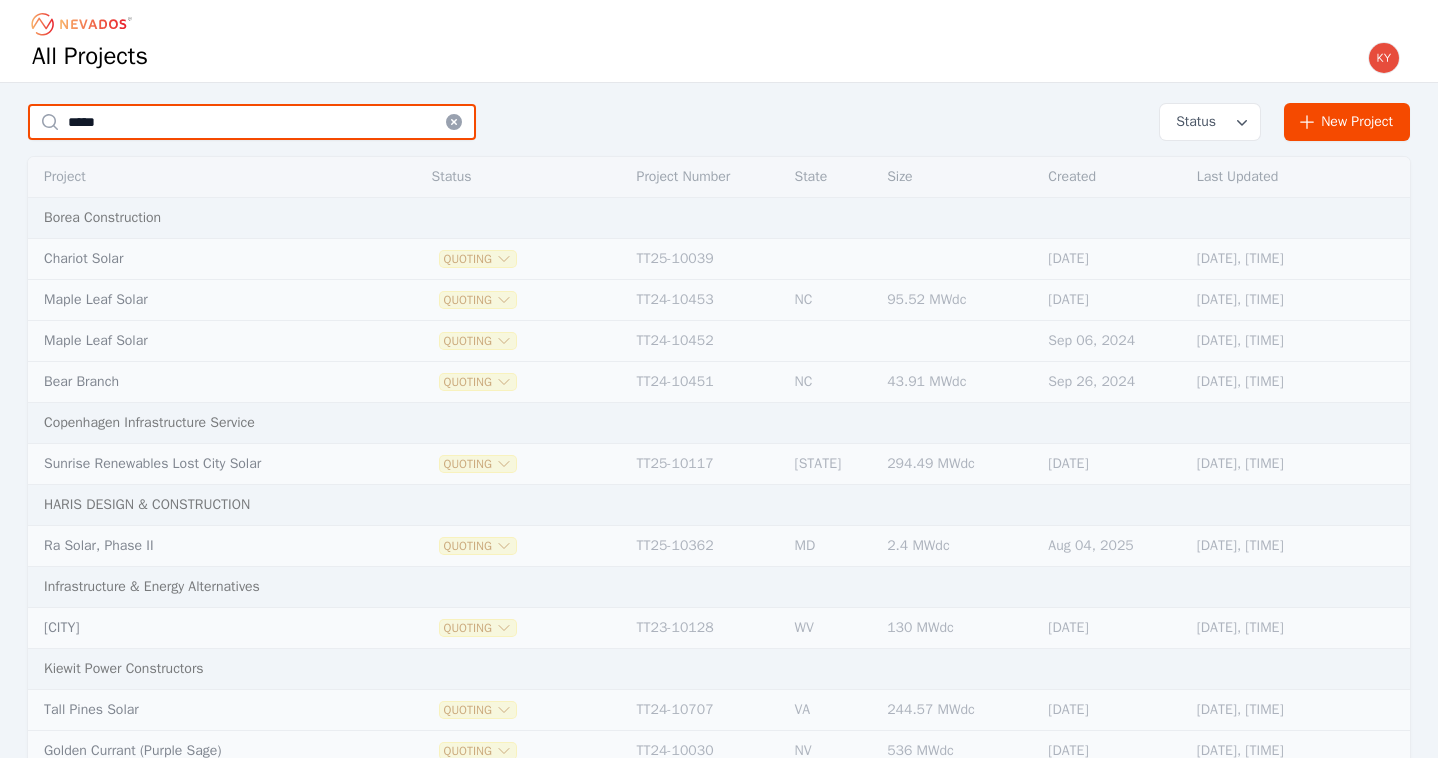 type on "*****" 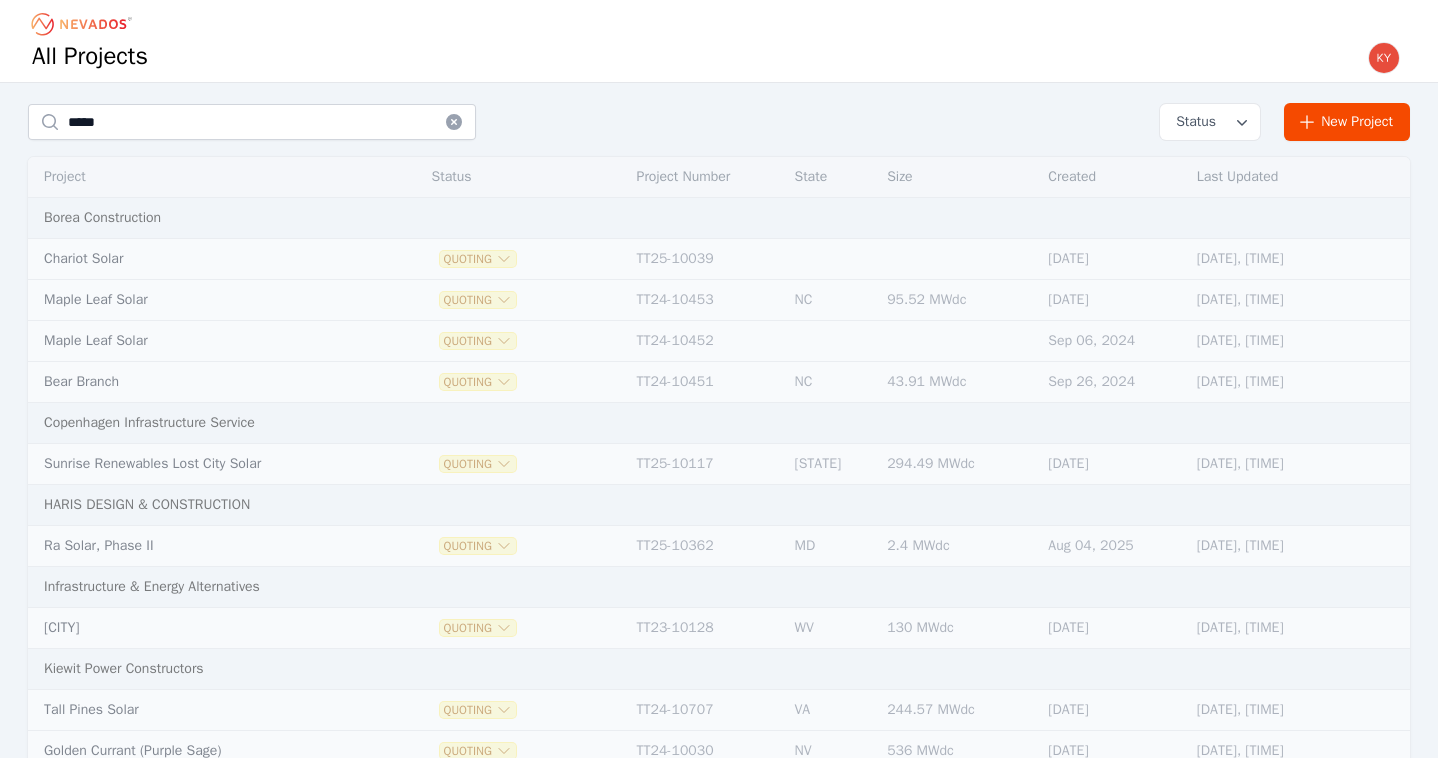 click on "Project" at bounding box center [197, 177] 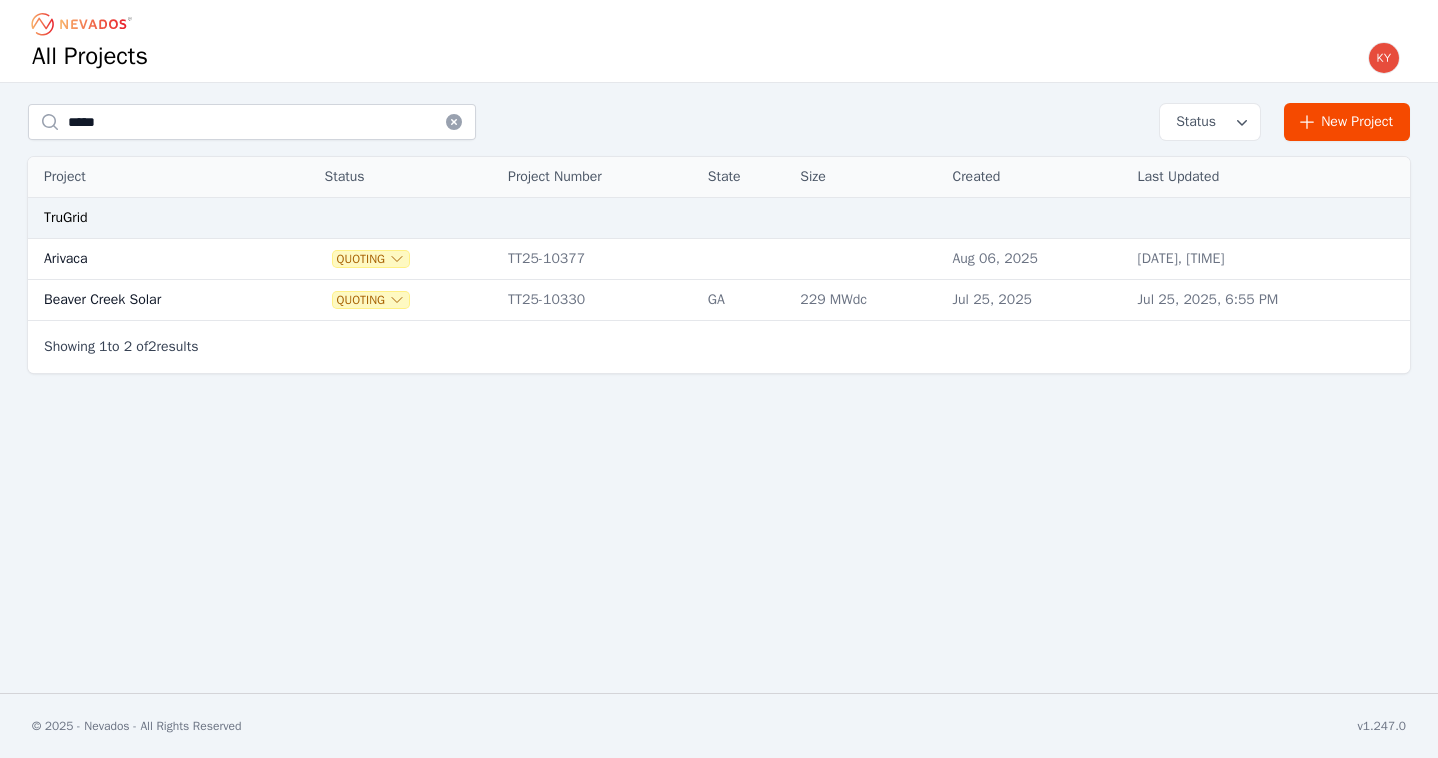 click on "Beaver Creek Solar" at bounding box center [153, 300] 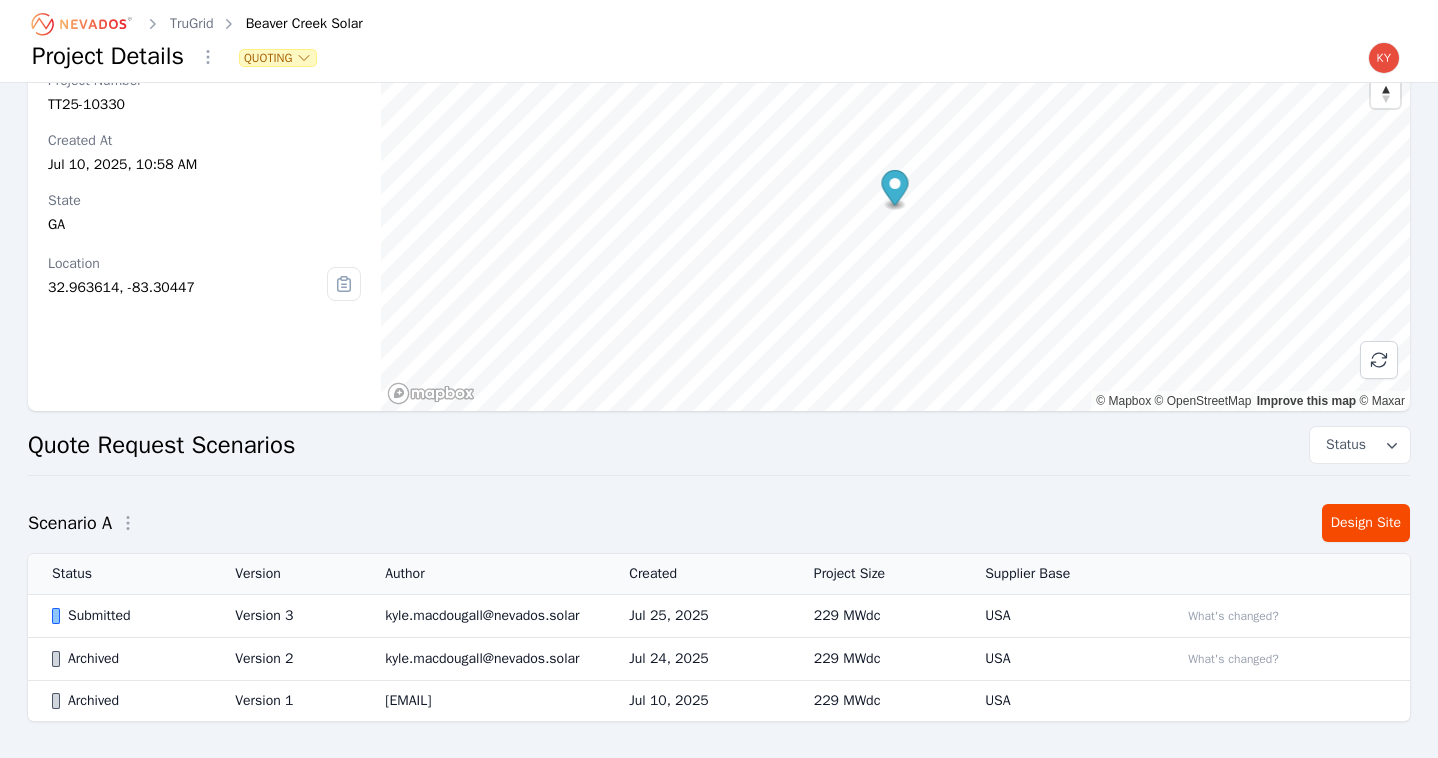 scroll, scrollTop: 172, scrollLeft: 0, axis: vertical 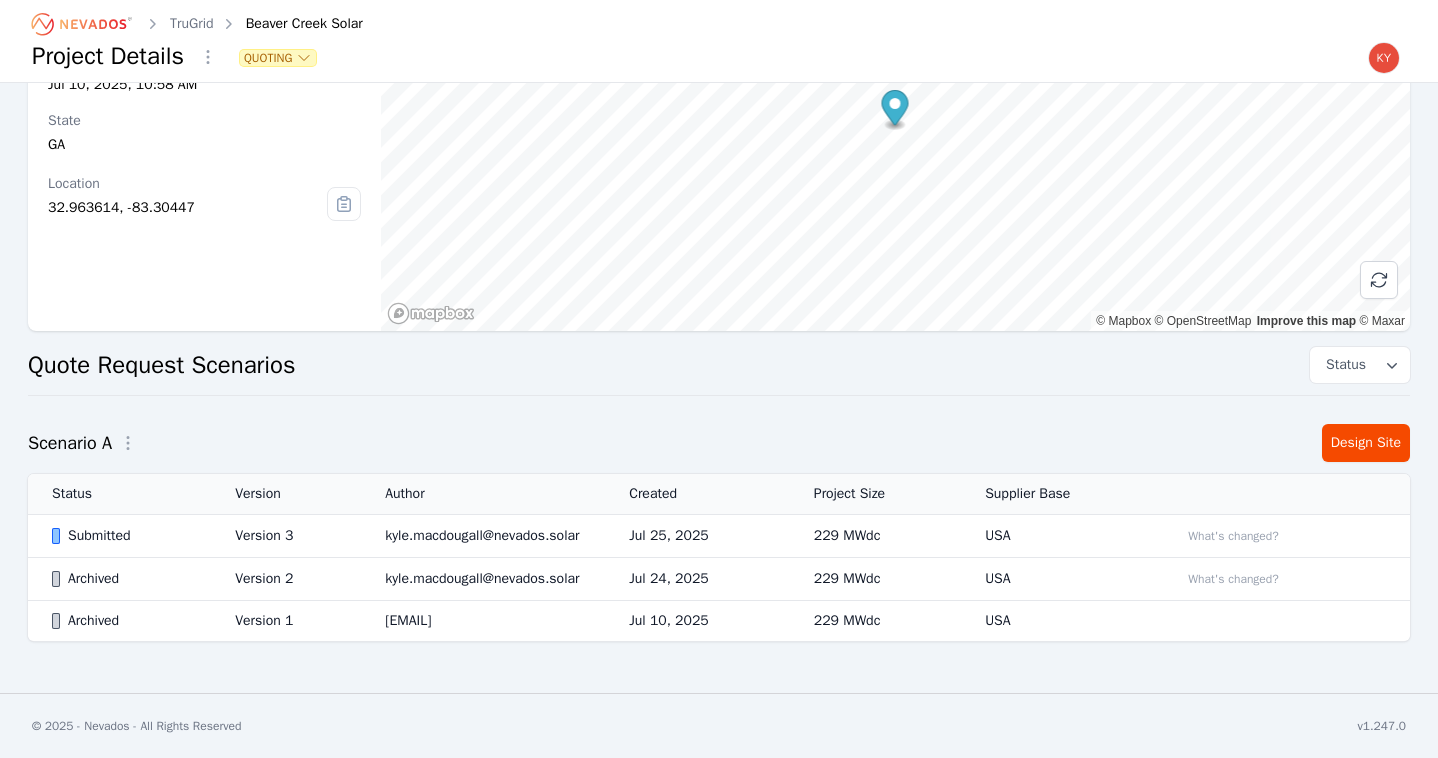 click on "Version 3" at bounding box center (286, 536) 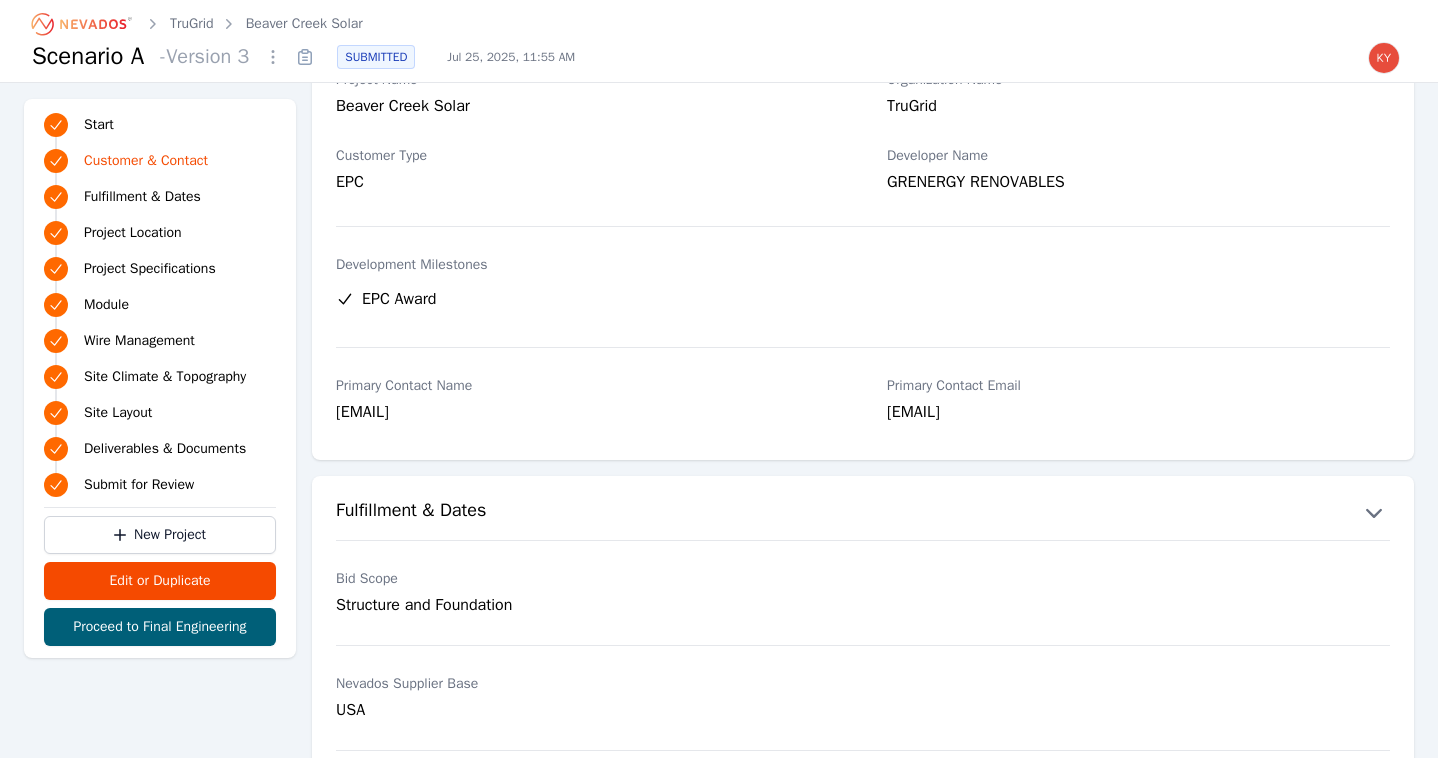 scroll, scrollTop: 0, scrollLeft: 0, axis: both 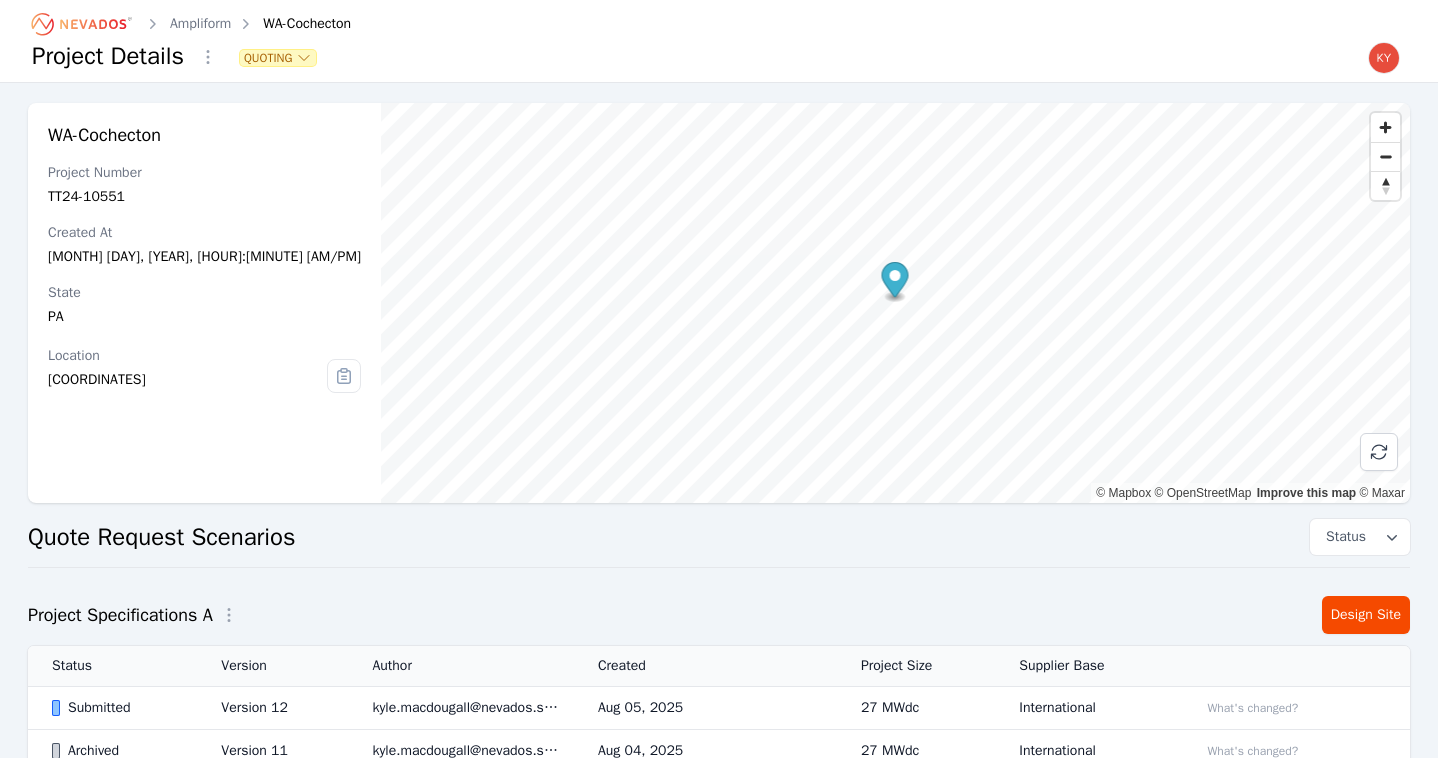 click 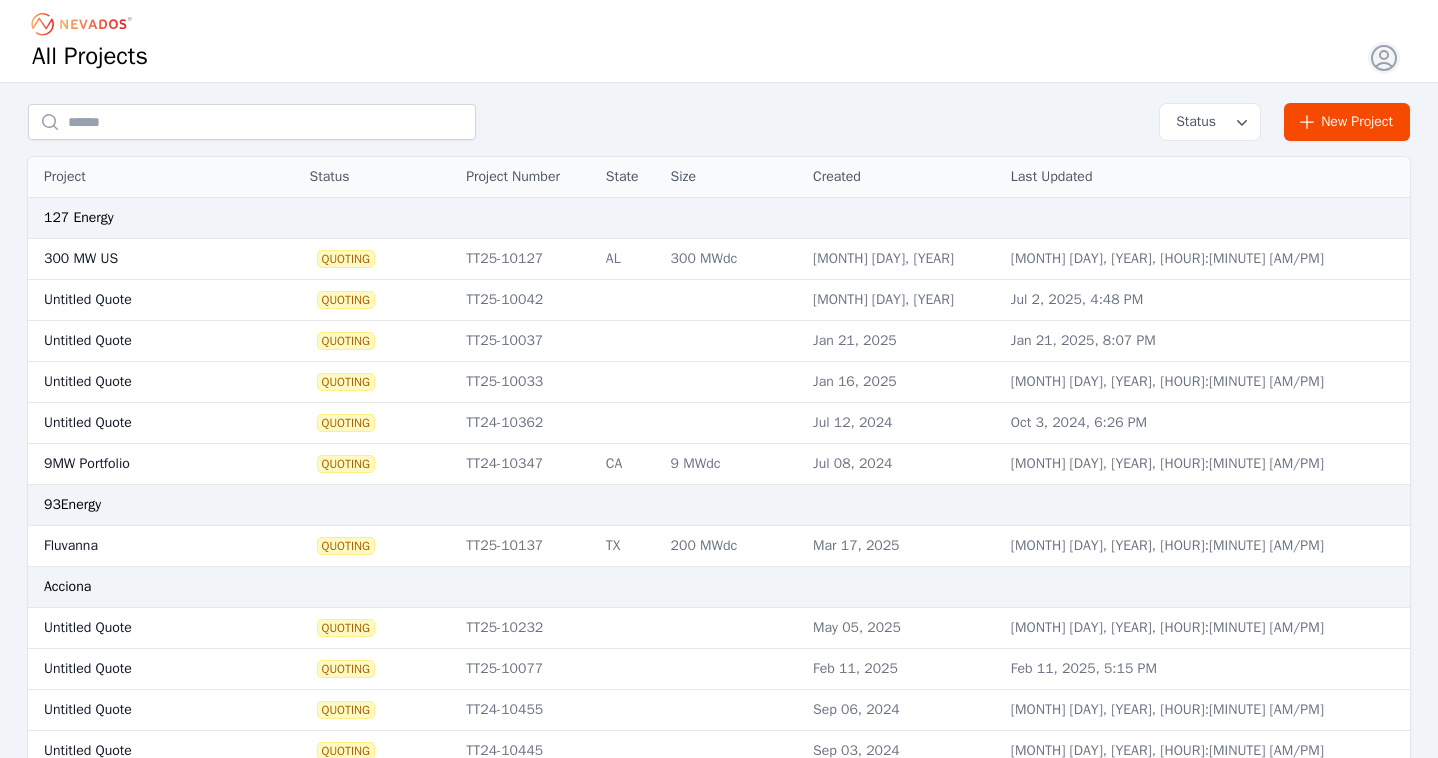 scroll, scrollTop: 0, scrollLeft: 0, axis: both 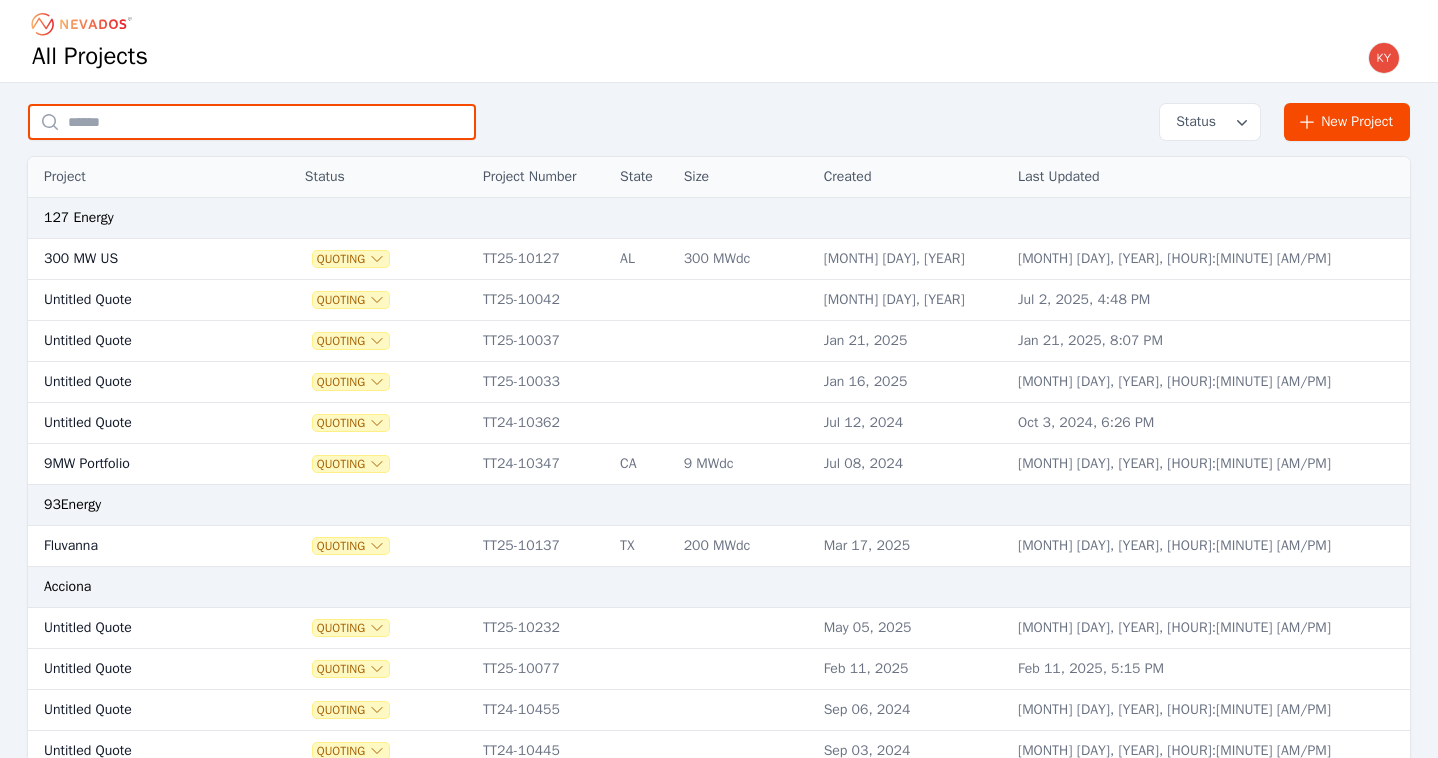 click at bounding box center (252, 122) 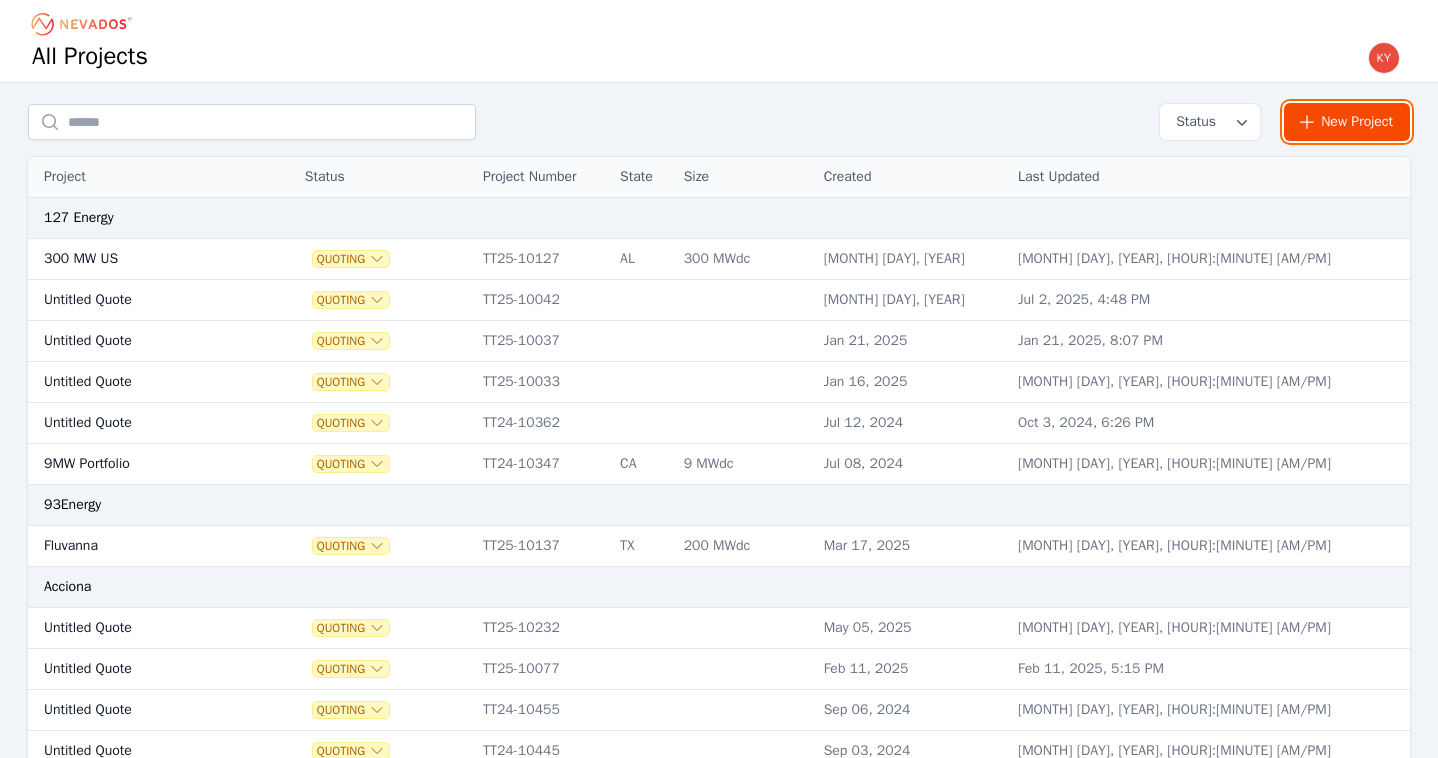 click on "New Project" at bounding box center [1347, 122] 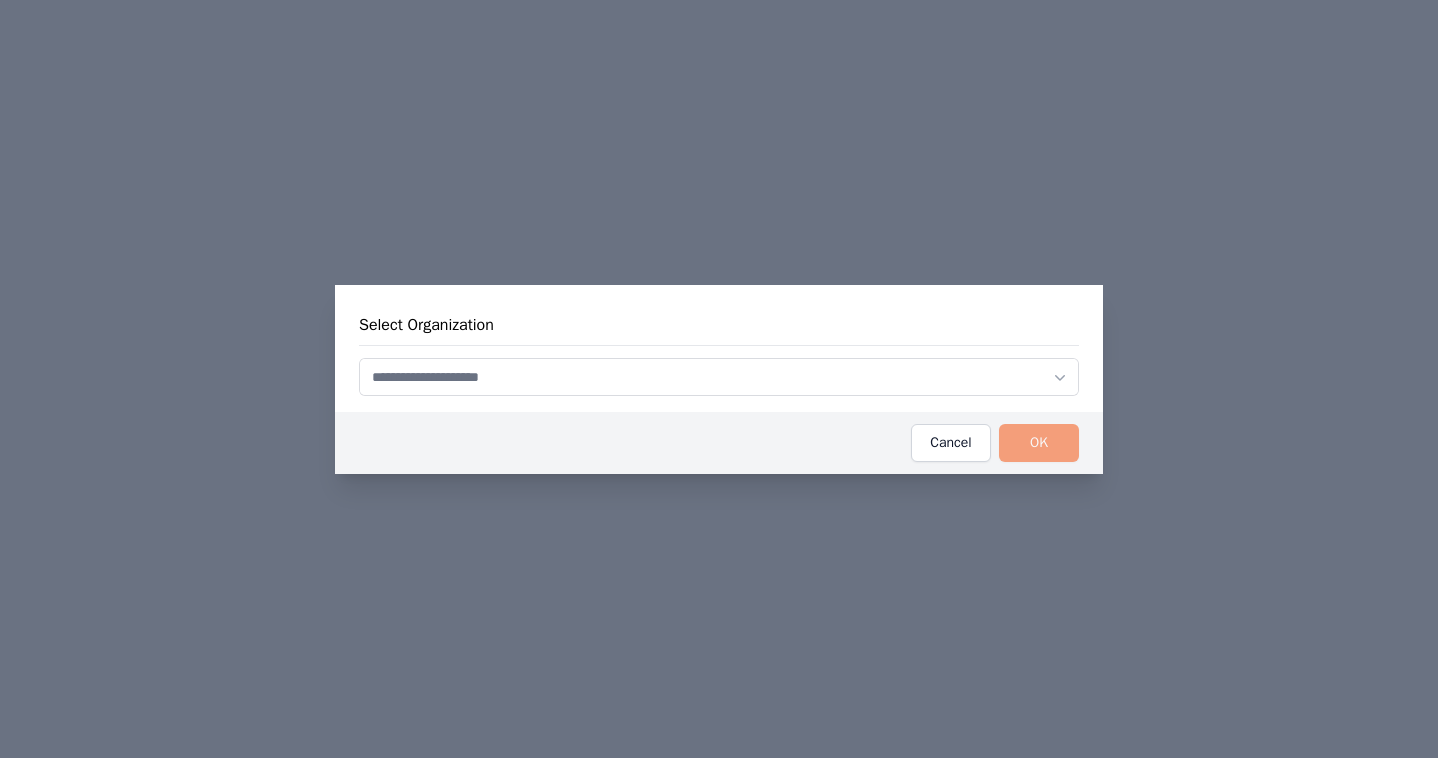 click at bounding box center [719, 377] 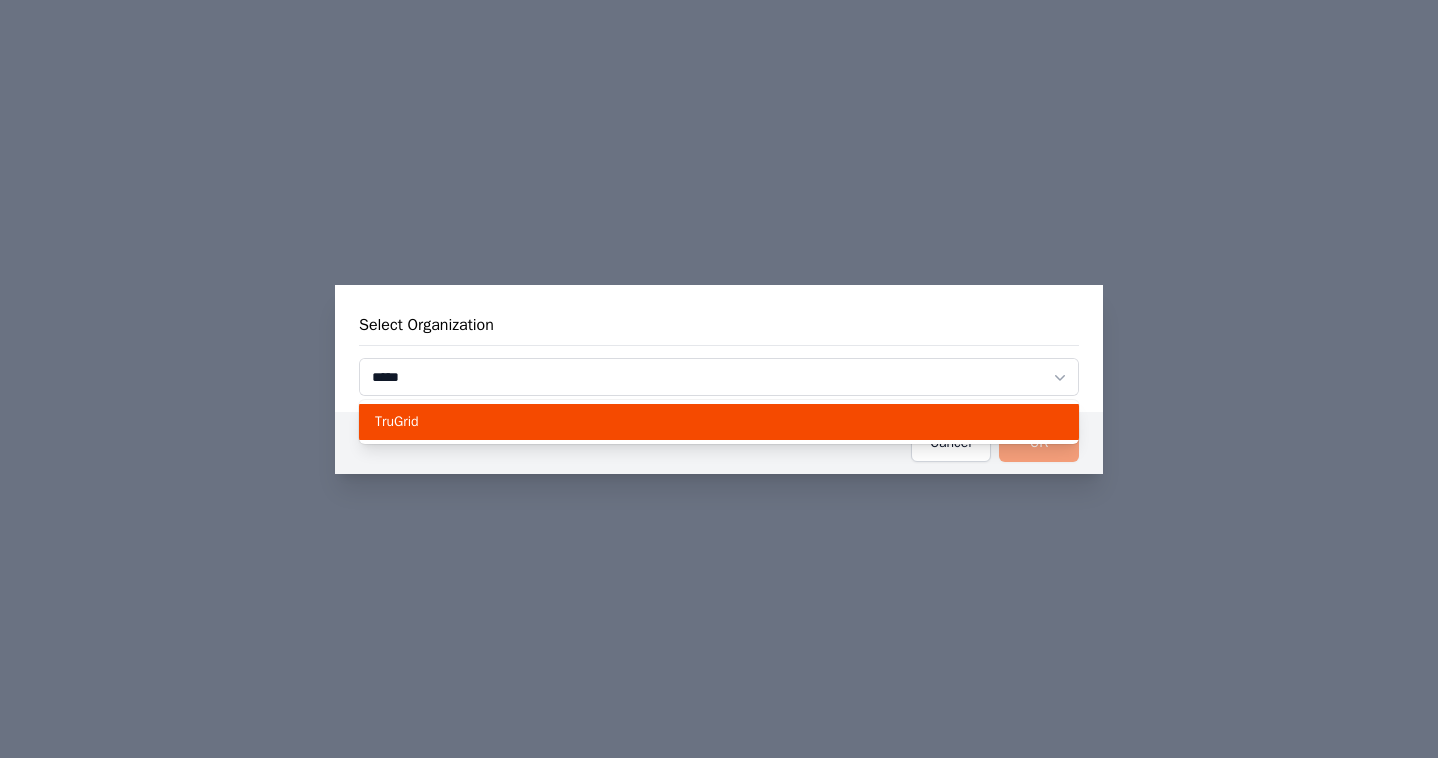 type on "****" 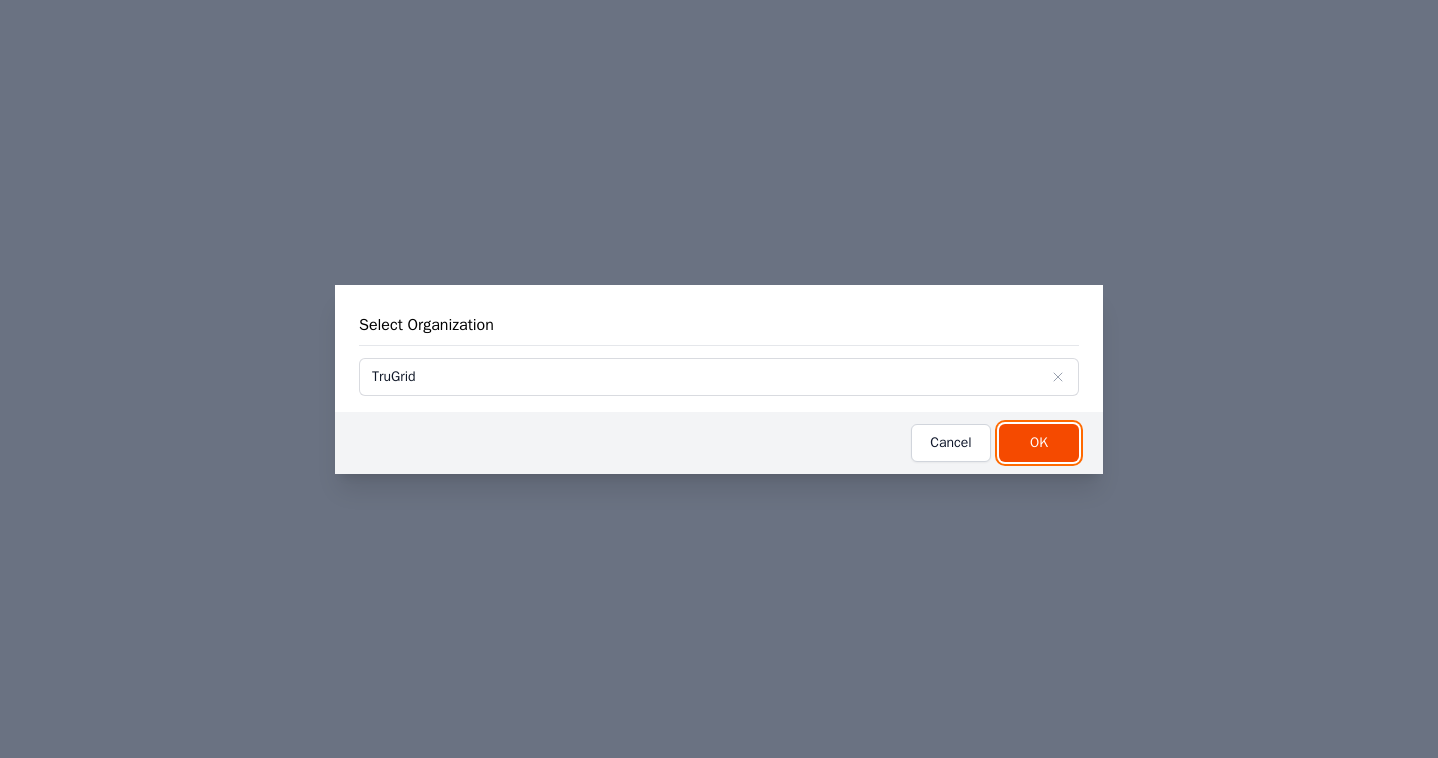 click on "OK" at bounding box center [1039, 443] 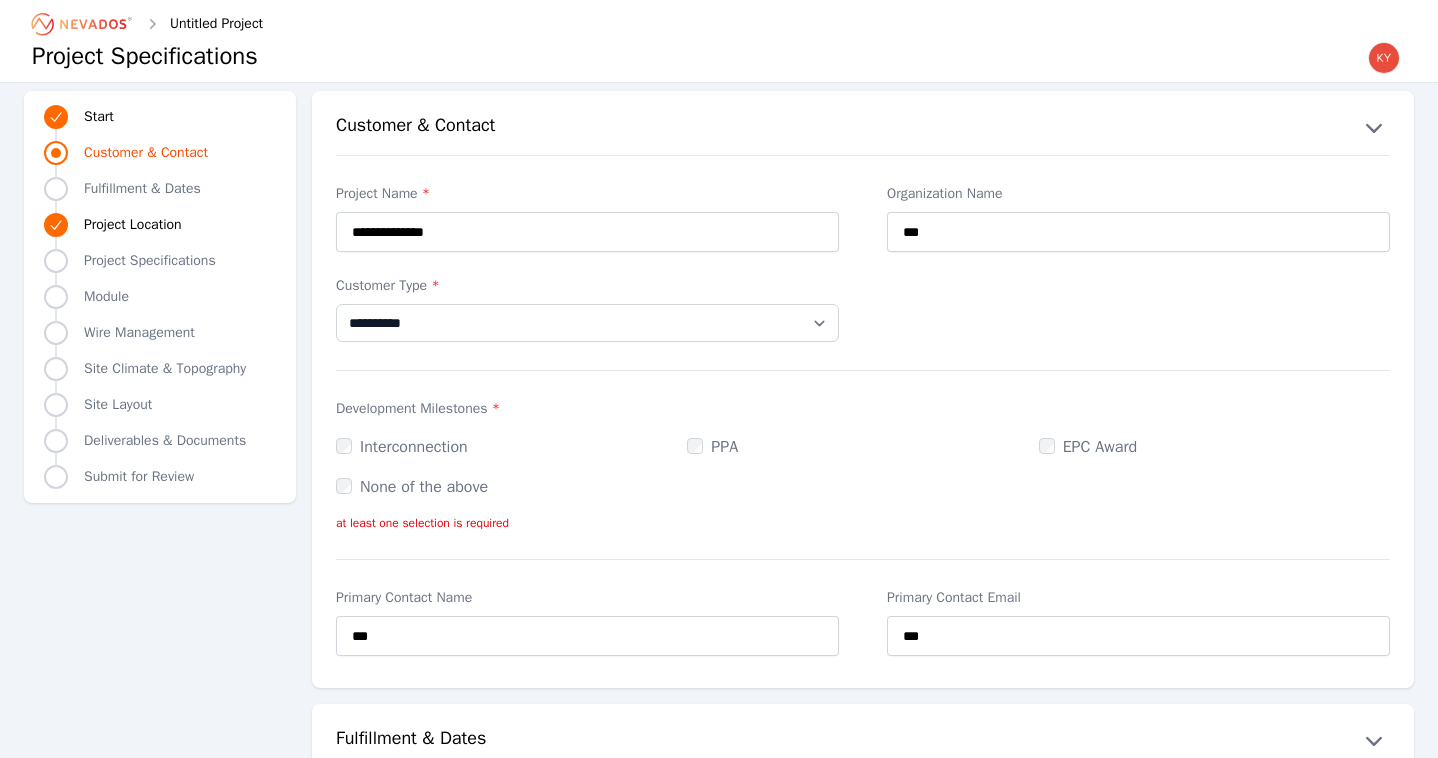 type on "**********" 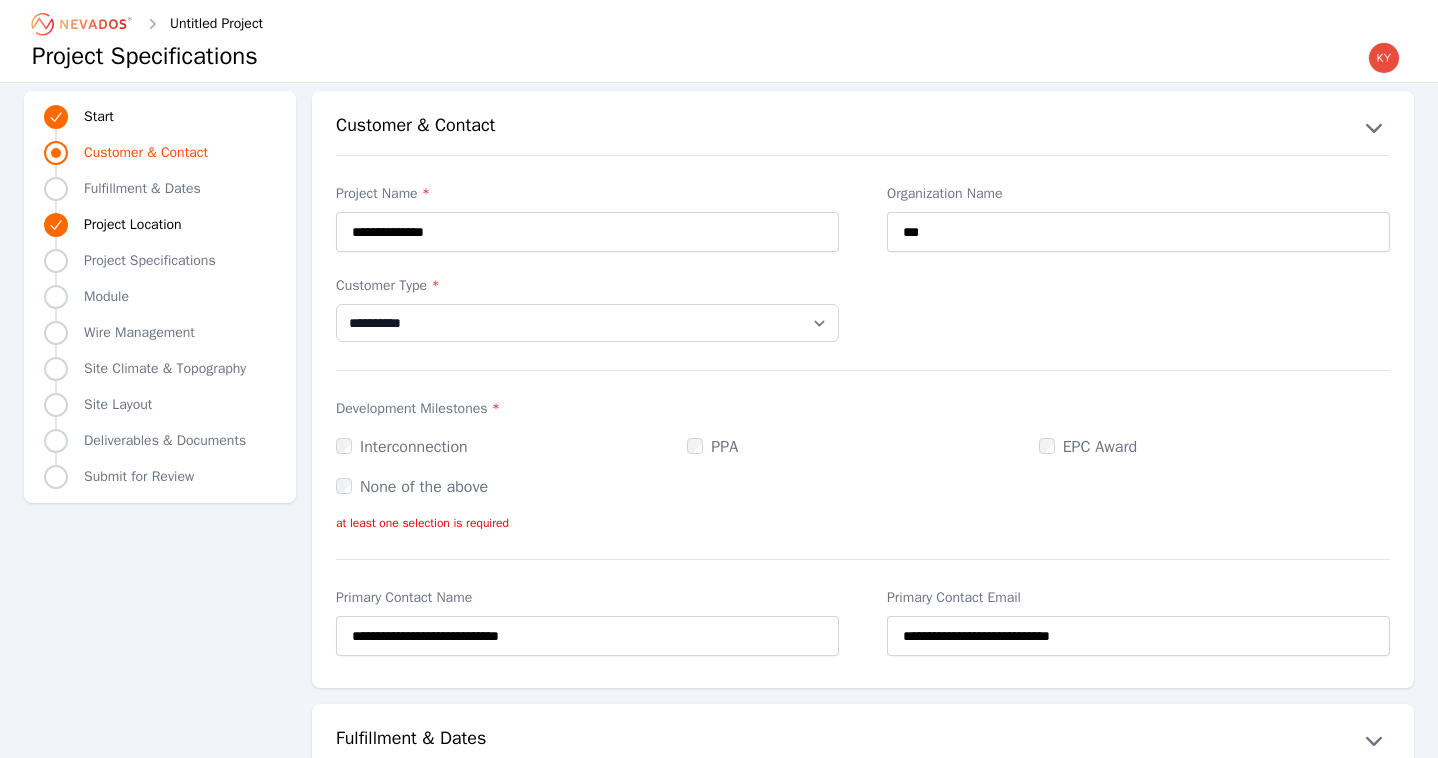select on "**" 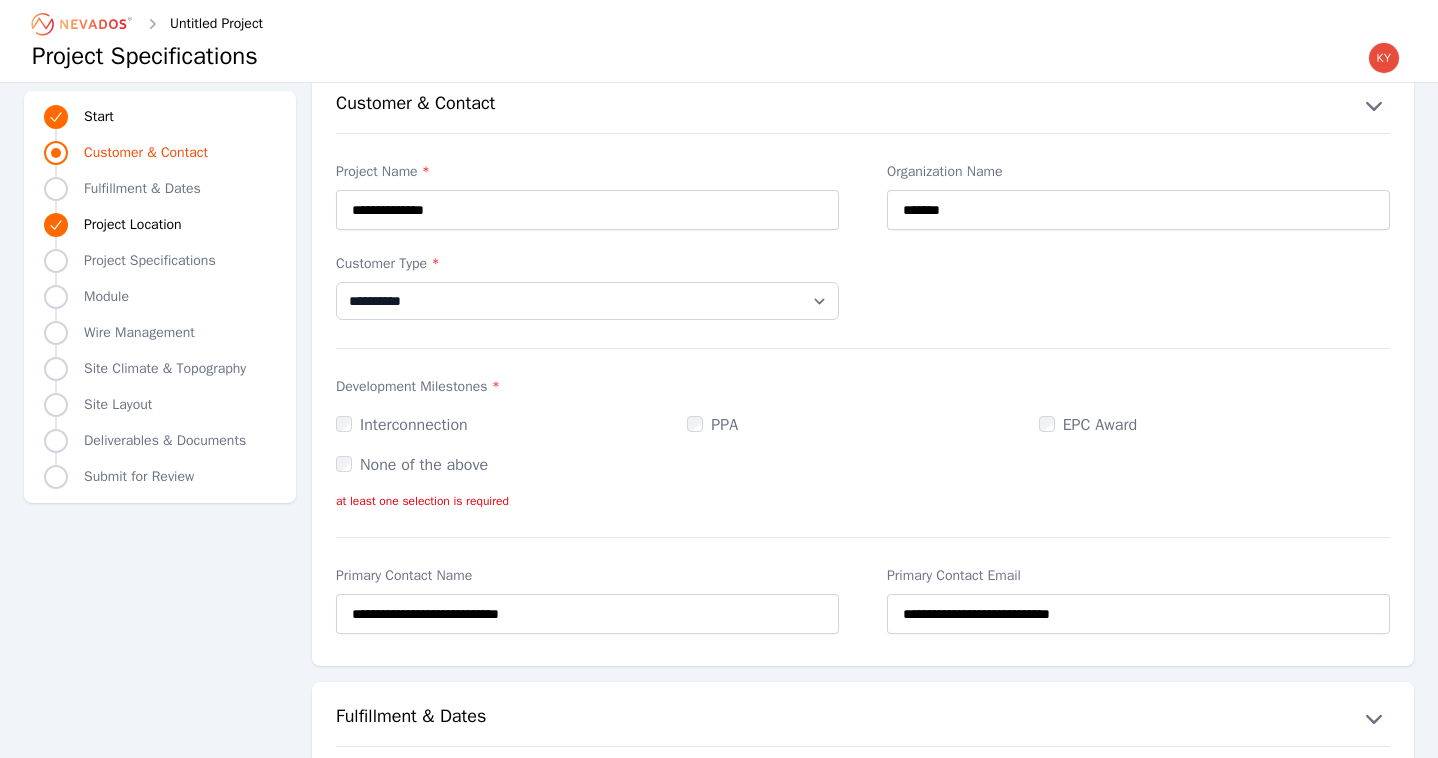 scroll, scrollTop: 8, scrollLeft: 0, axis: vertical 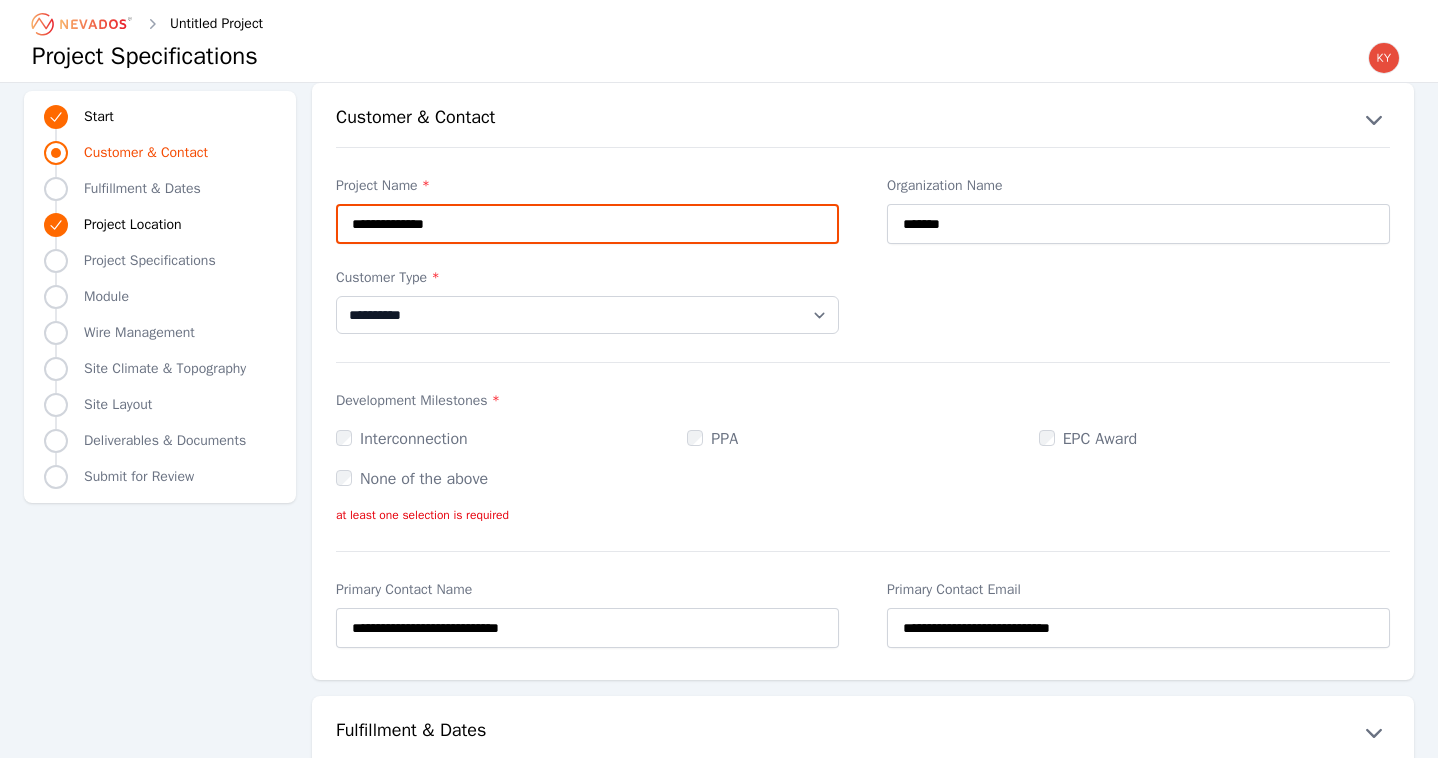 drag, startPoint x: 596, startPoint y: 226, endPoint x: 394, endPoint y: 211, distance: 202.55617 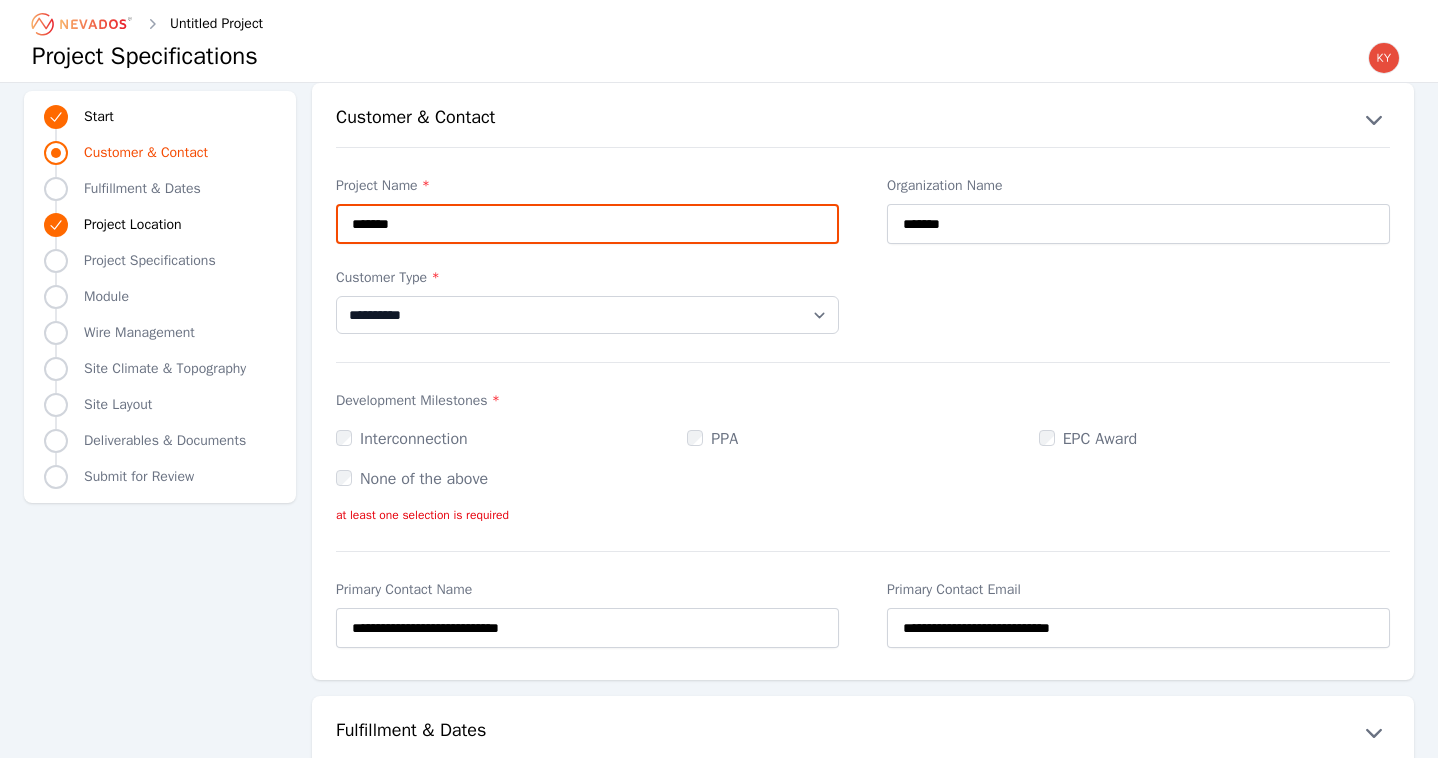 type on "*******" 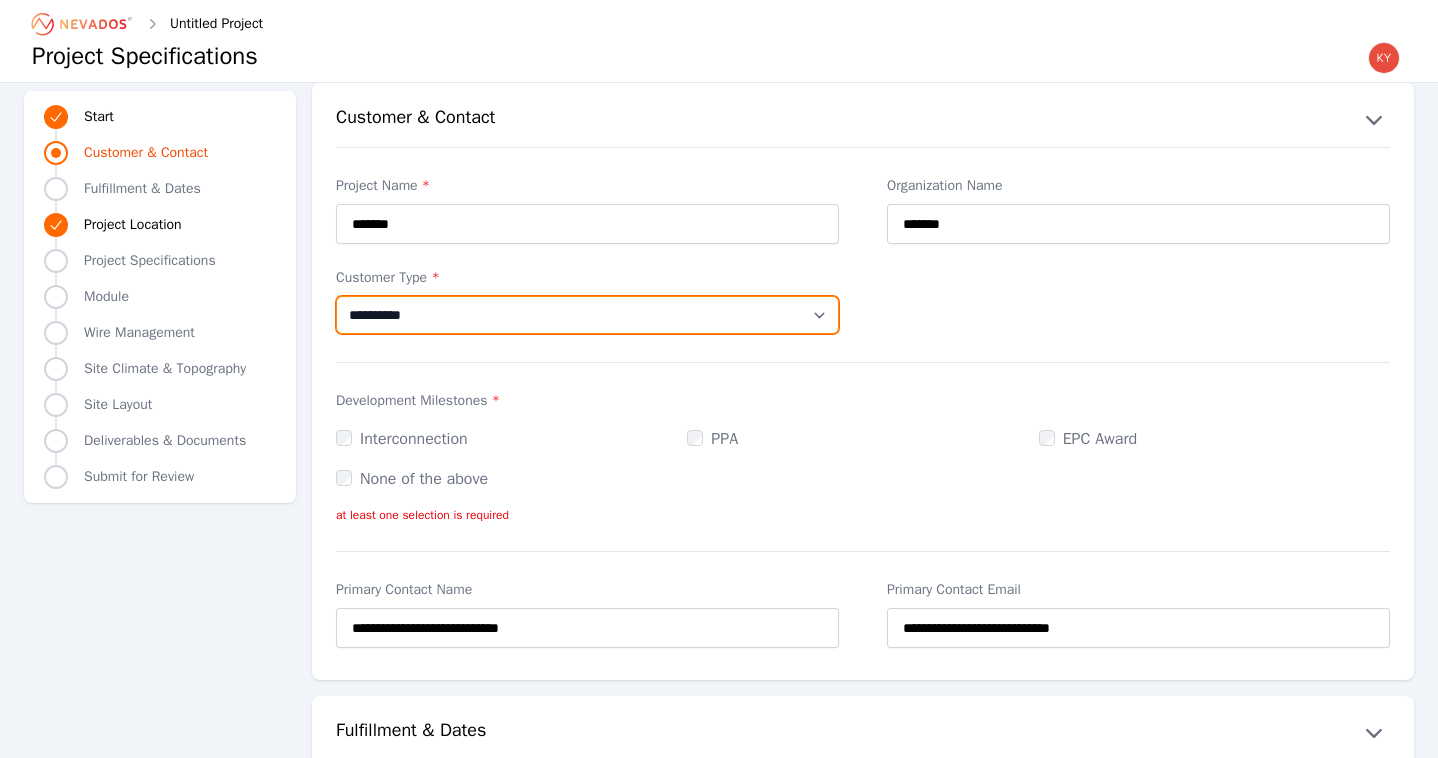 click on "**********" at bounding box center [587, 315] 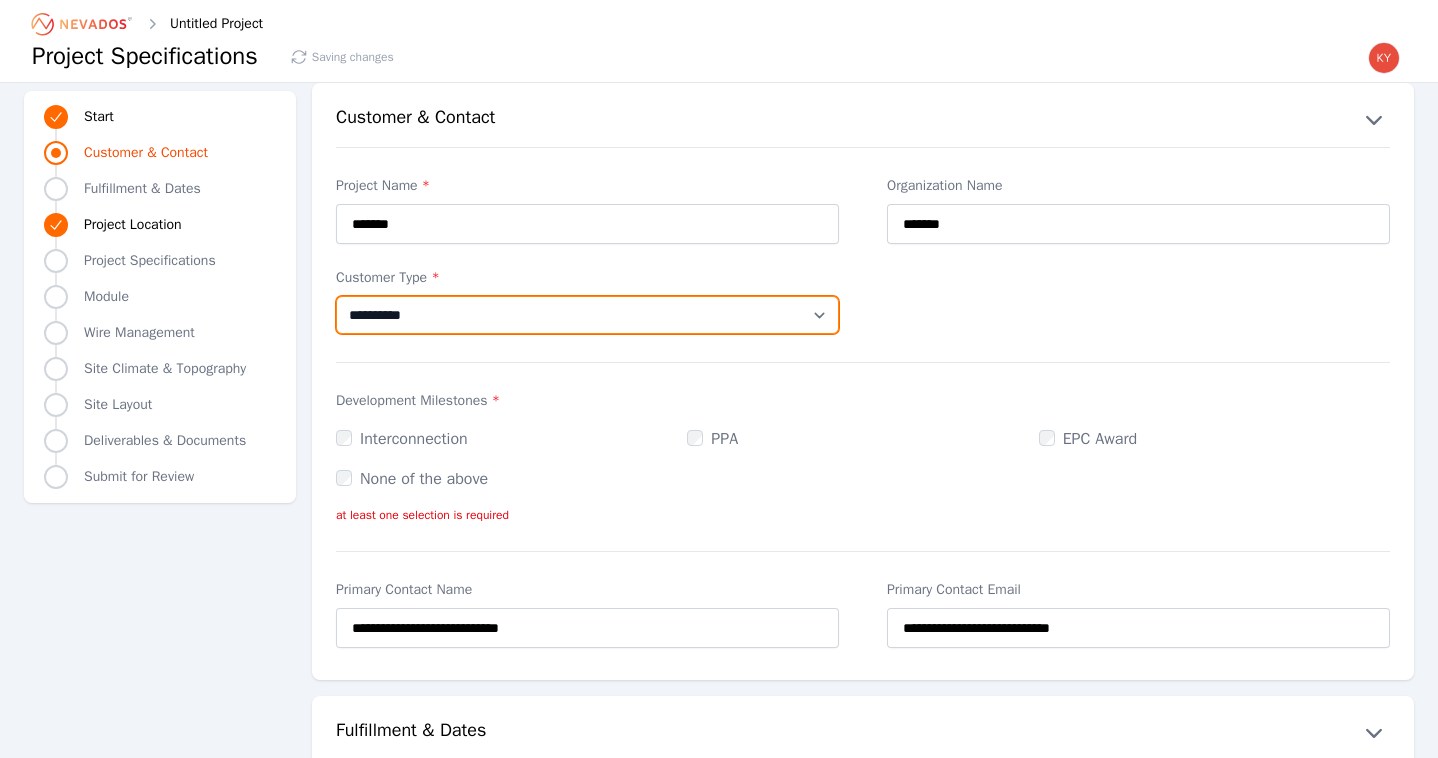 click on "**********" at bounding box center [587, 315] 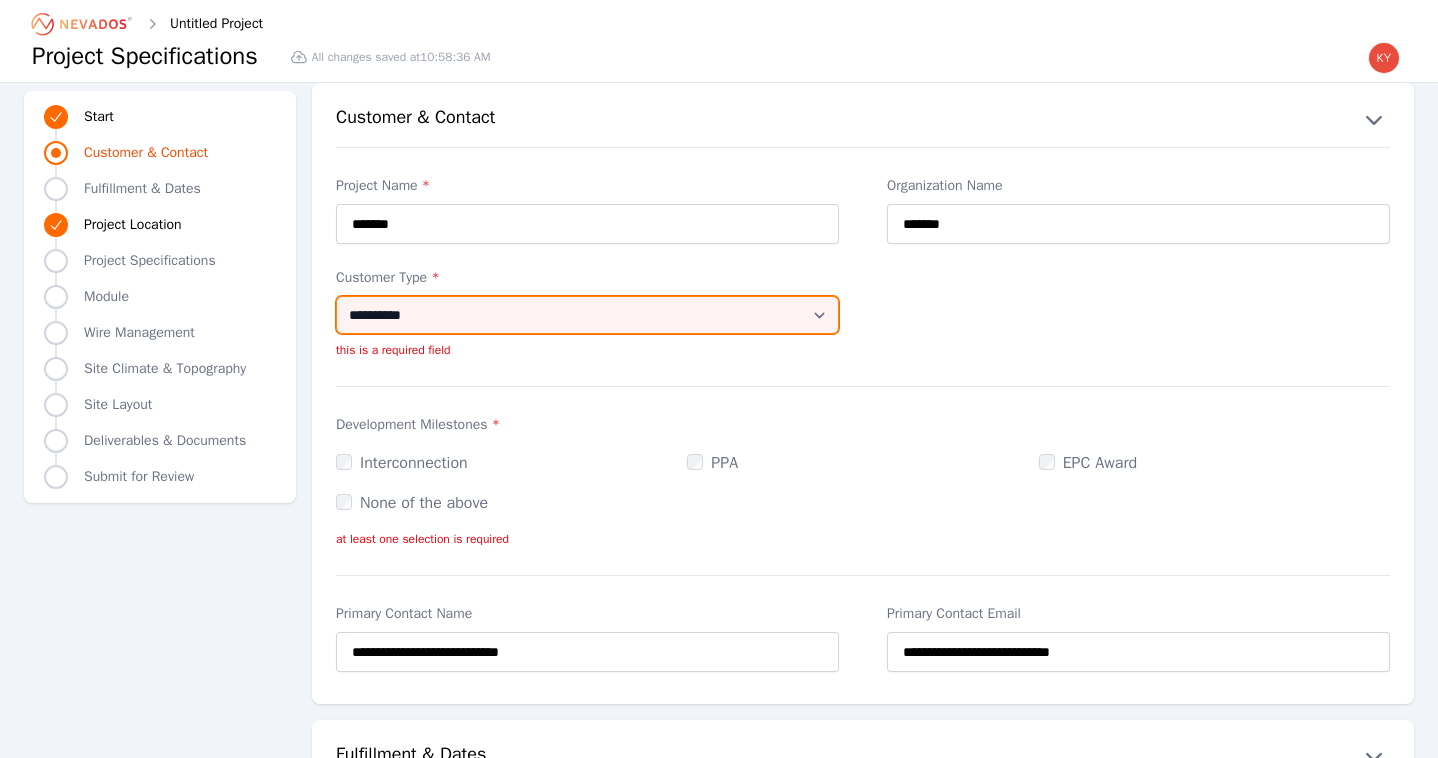 click on "**********" at bounding box center (587, 315) 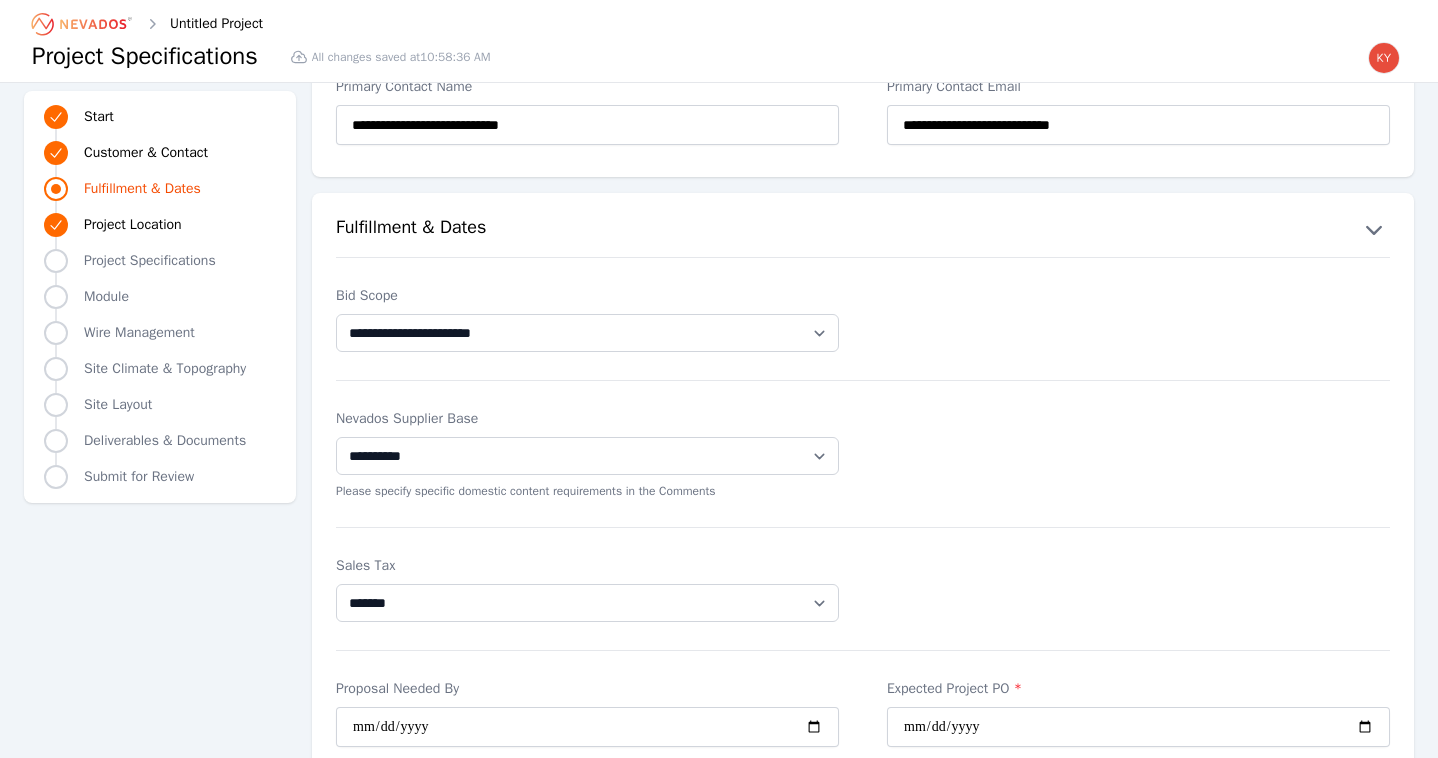 scroll, scrollTop: 505, scrollLeft: 0, axis: vertical 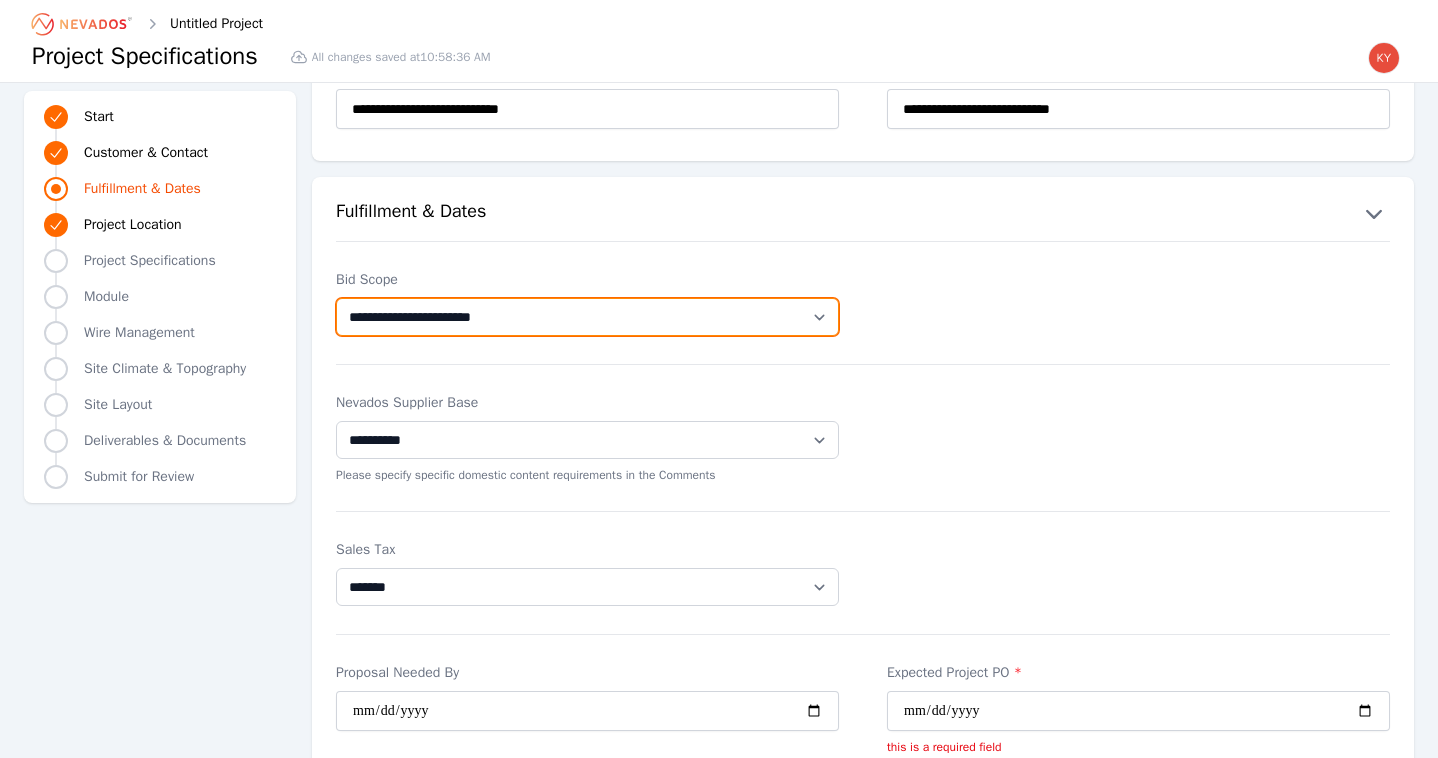 click on "**********" at bounding box center [587, 317] 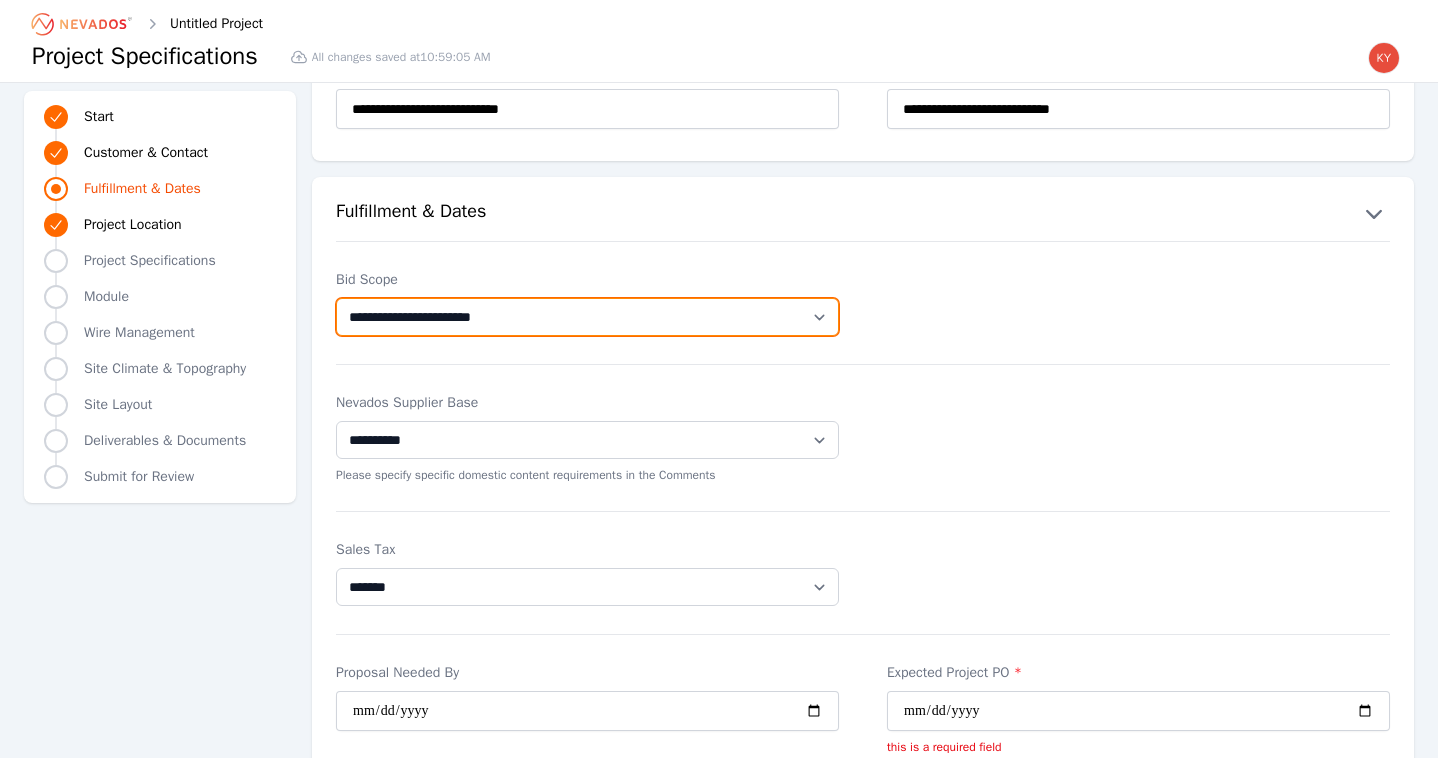 select on "**********" 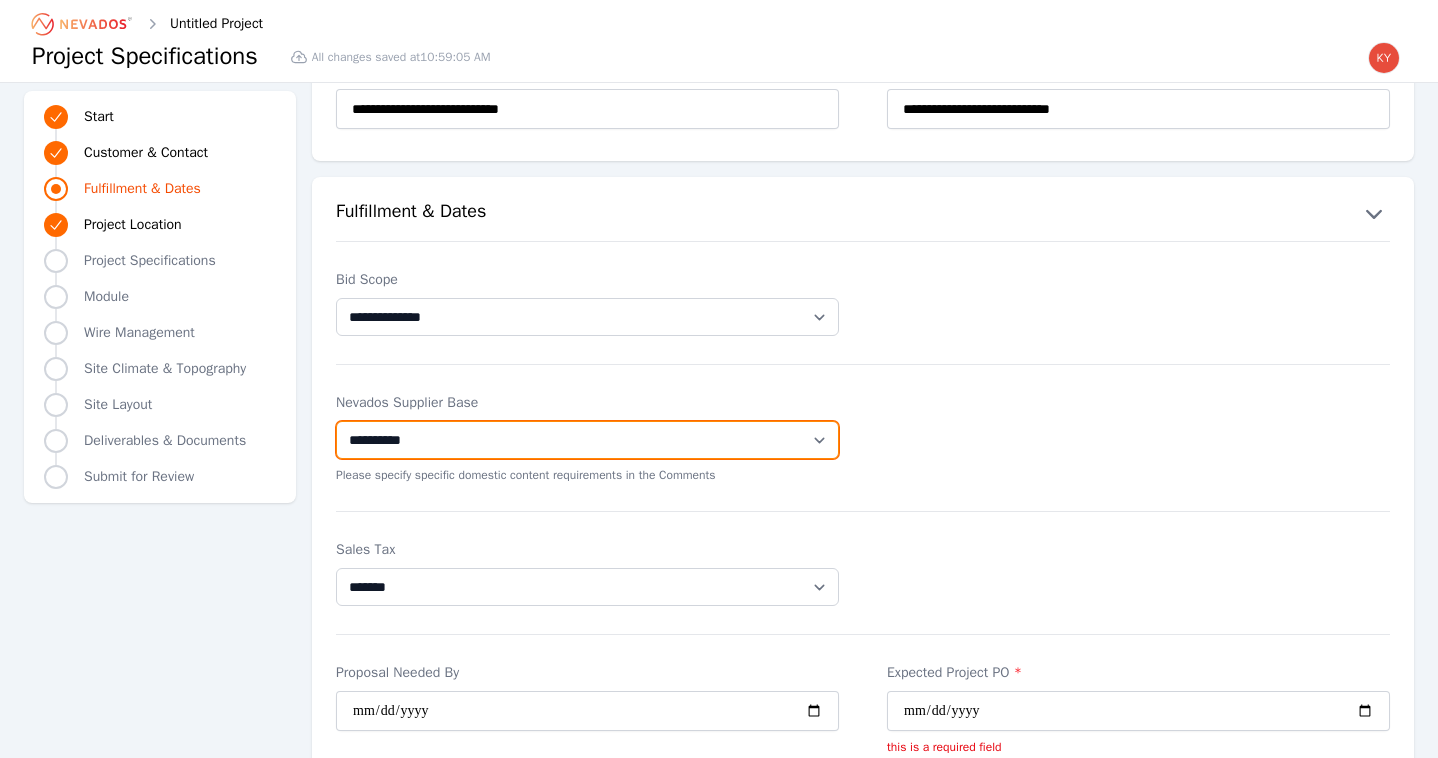click on "**********" at bounding box center (587, 440) 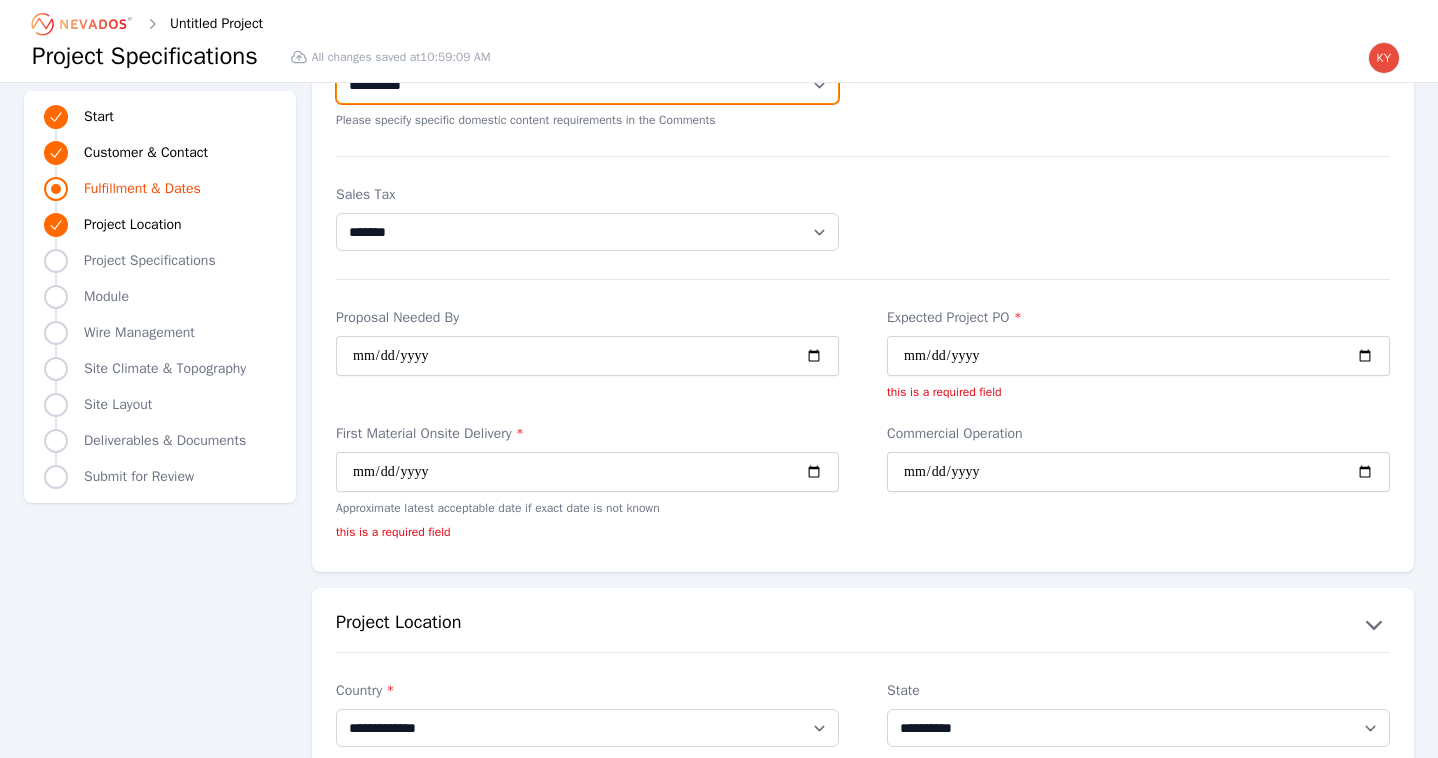 scroll, scrollTop: 878, scrollLeft: 0, axis: vertical 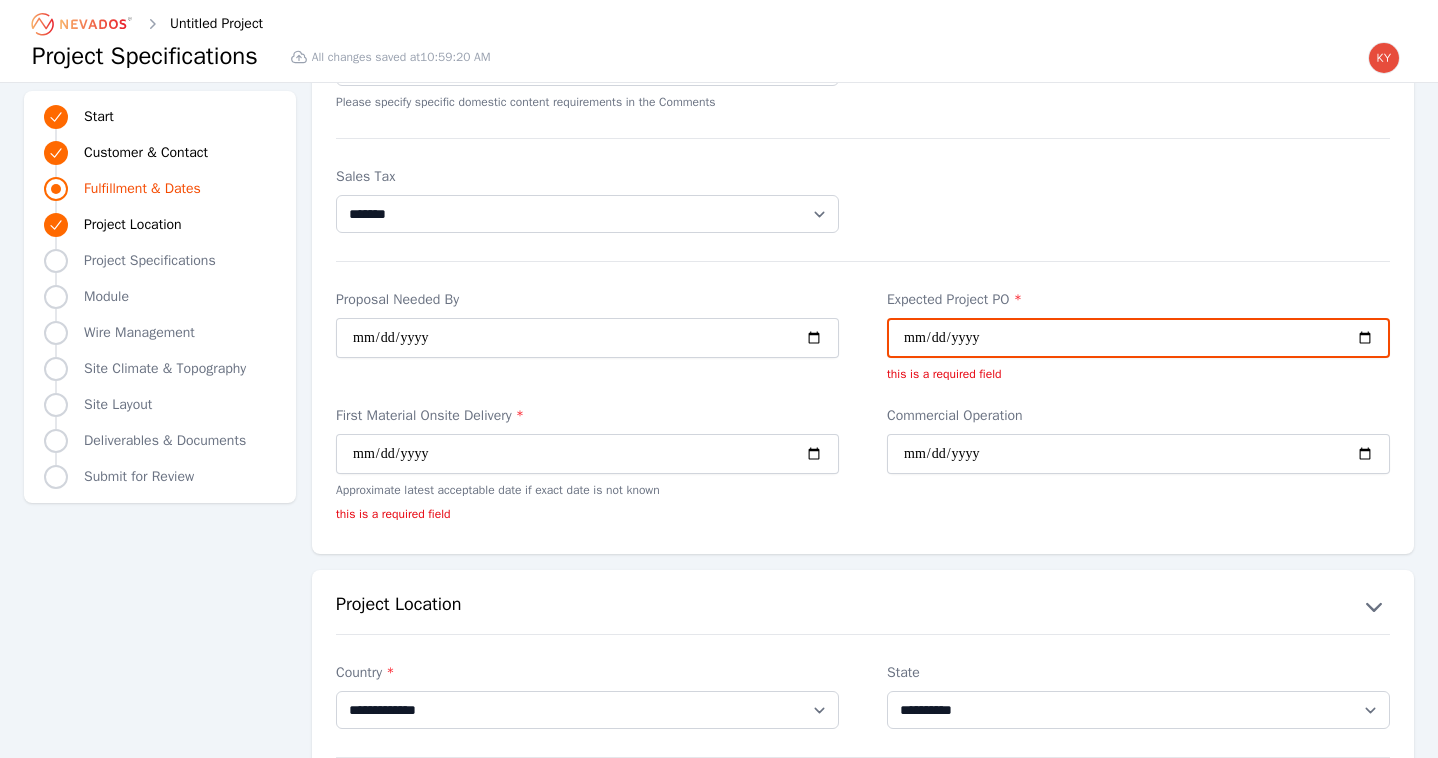 click on "Expected Project PO   *" at bounding box center (1138, 338) 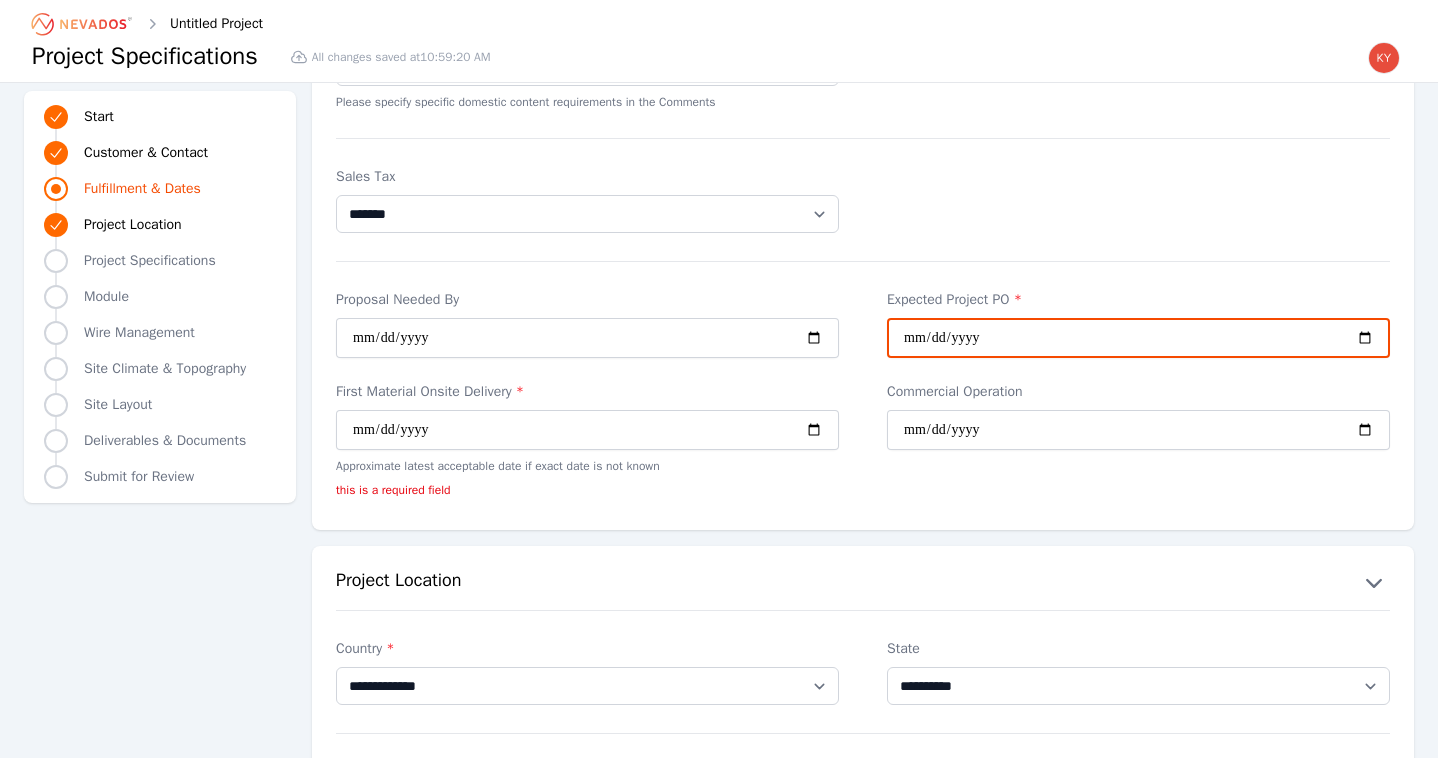 click on "**********" at bounding box center [1138, 338] 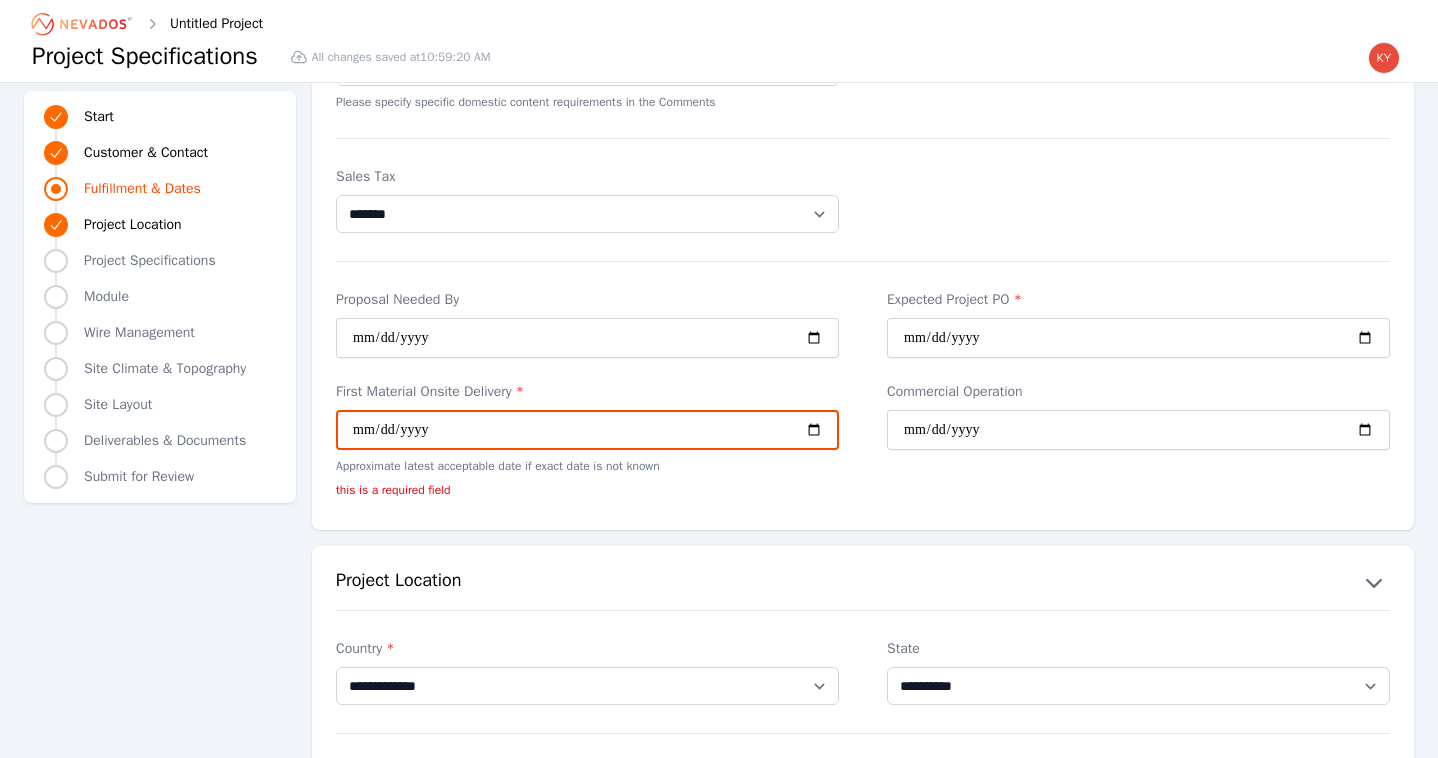 click on "First Material Onsite Delivery   *" at bounding box center [587, 430] 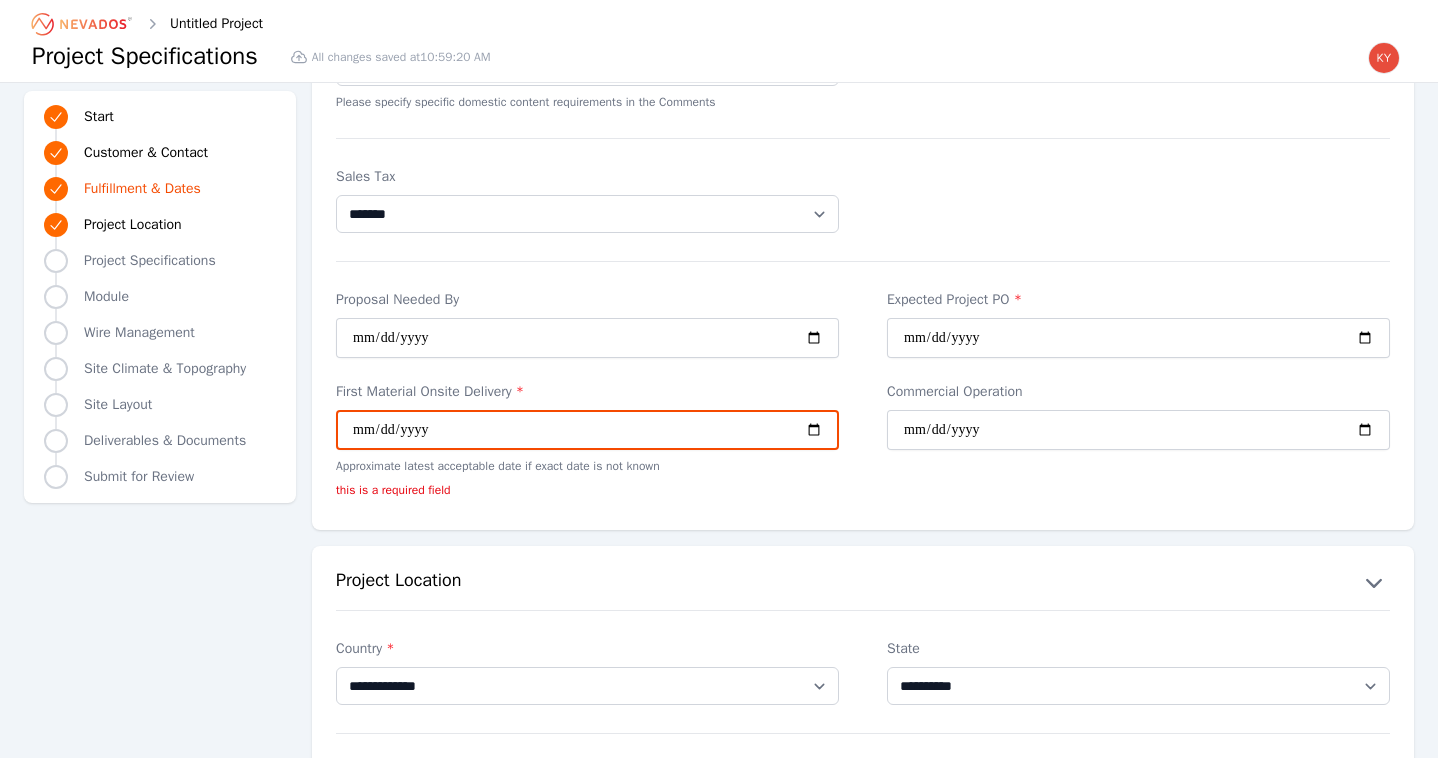 click on "First Material Onsite Delivery   *" at bounding box center [587, 430] 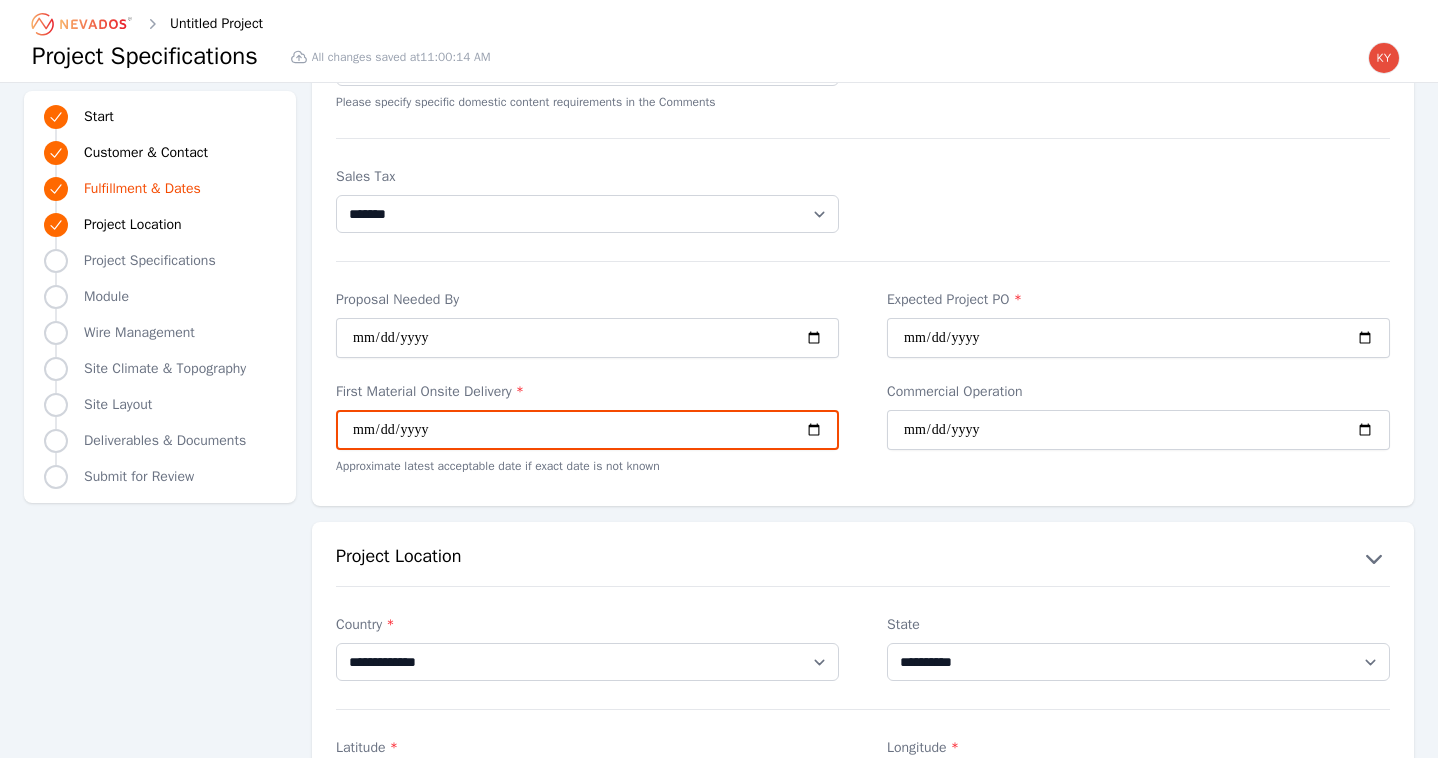 type on "**********" 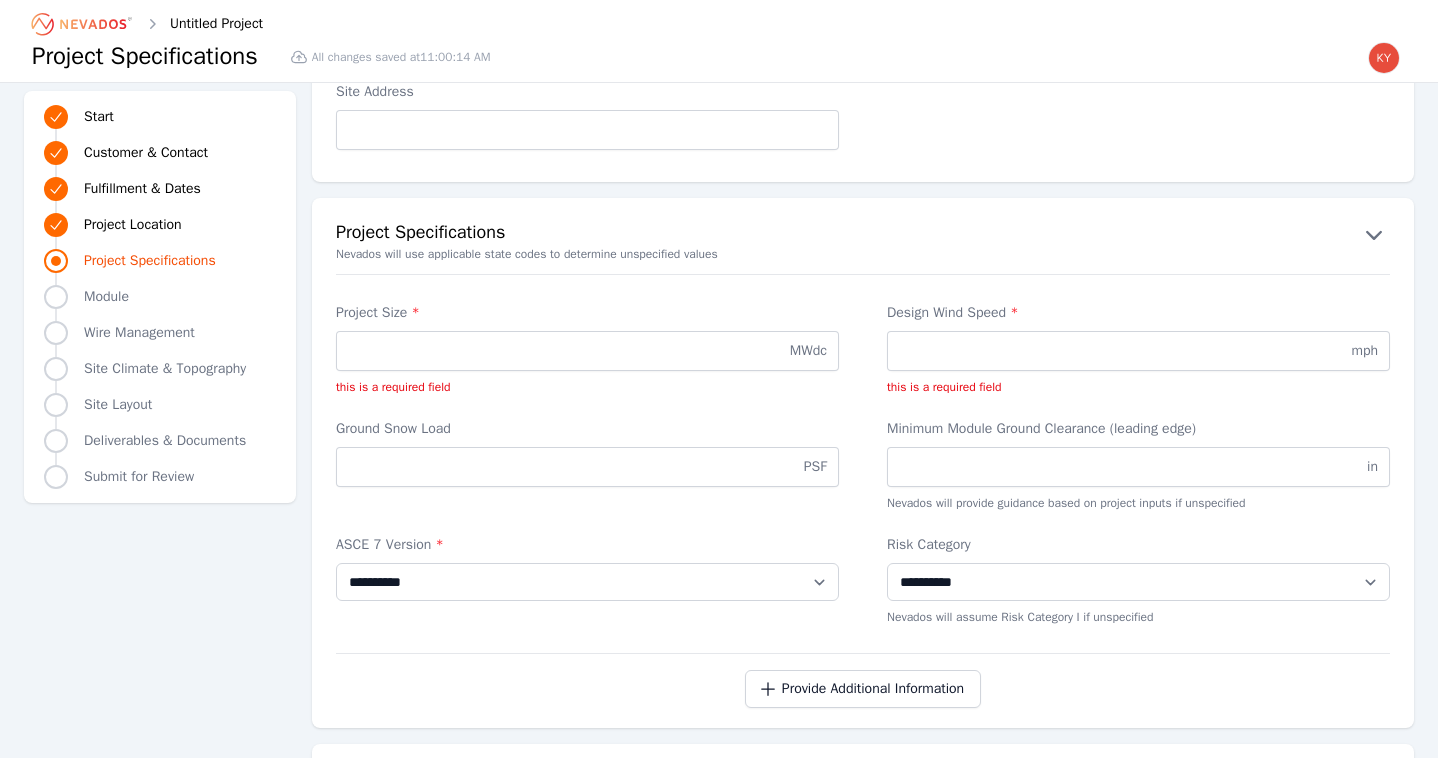 scroll, scrollTop: 1675, scrollLeft: 0, axis: vertical 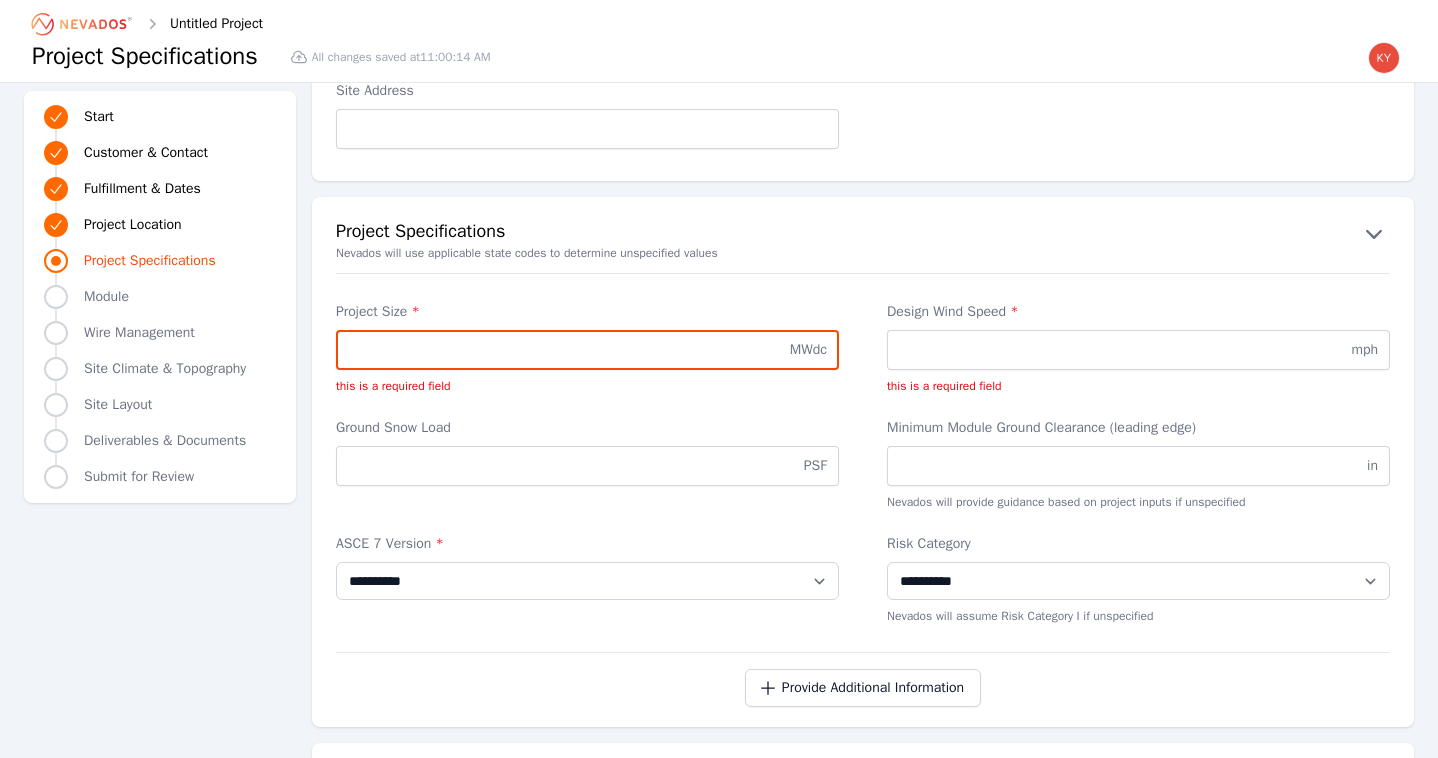 click on "Project Size   *" at bounding box center (587, 350) 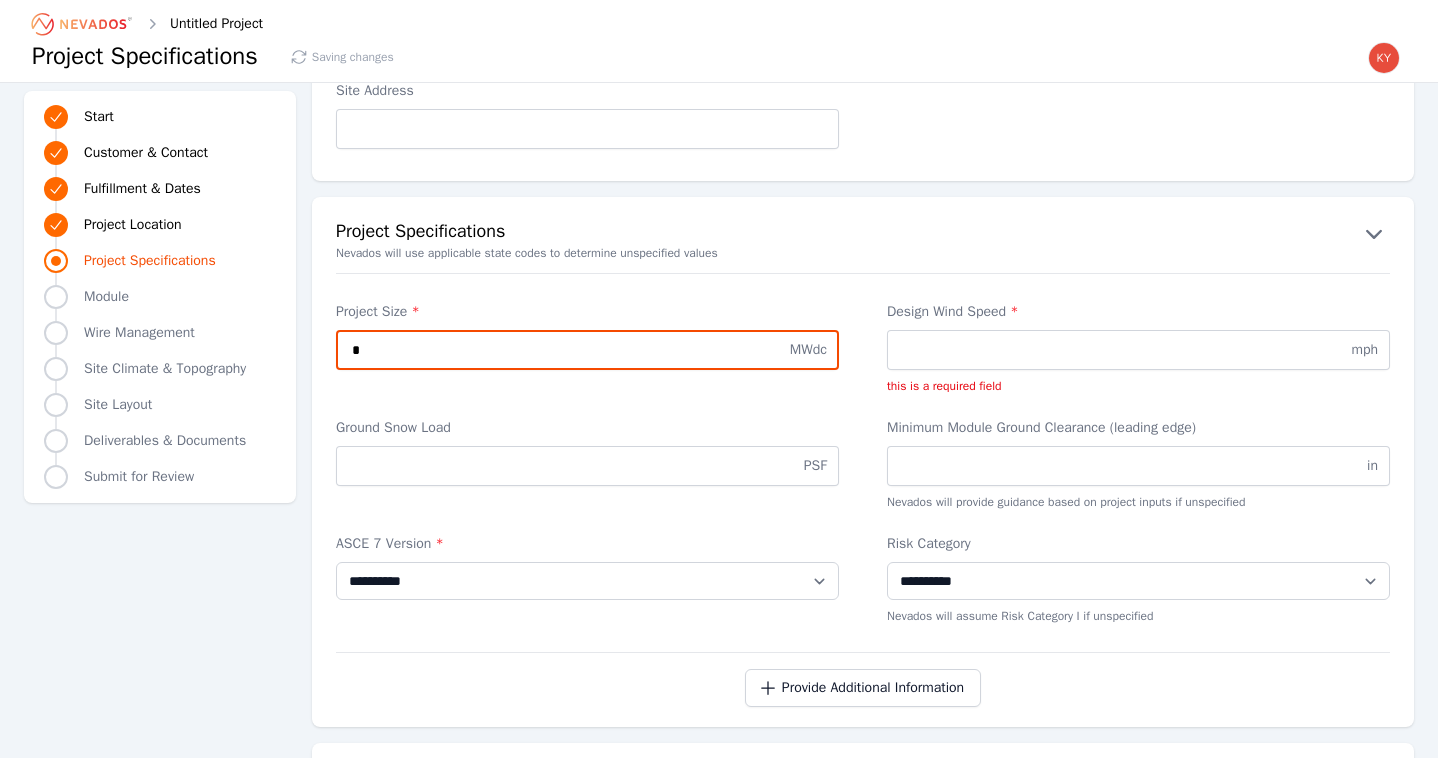 type on "*" 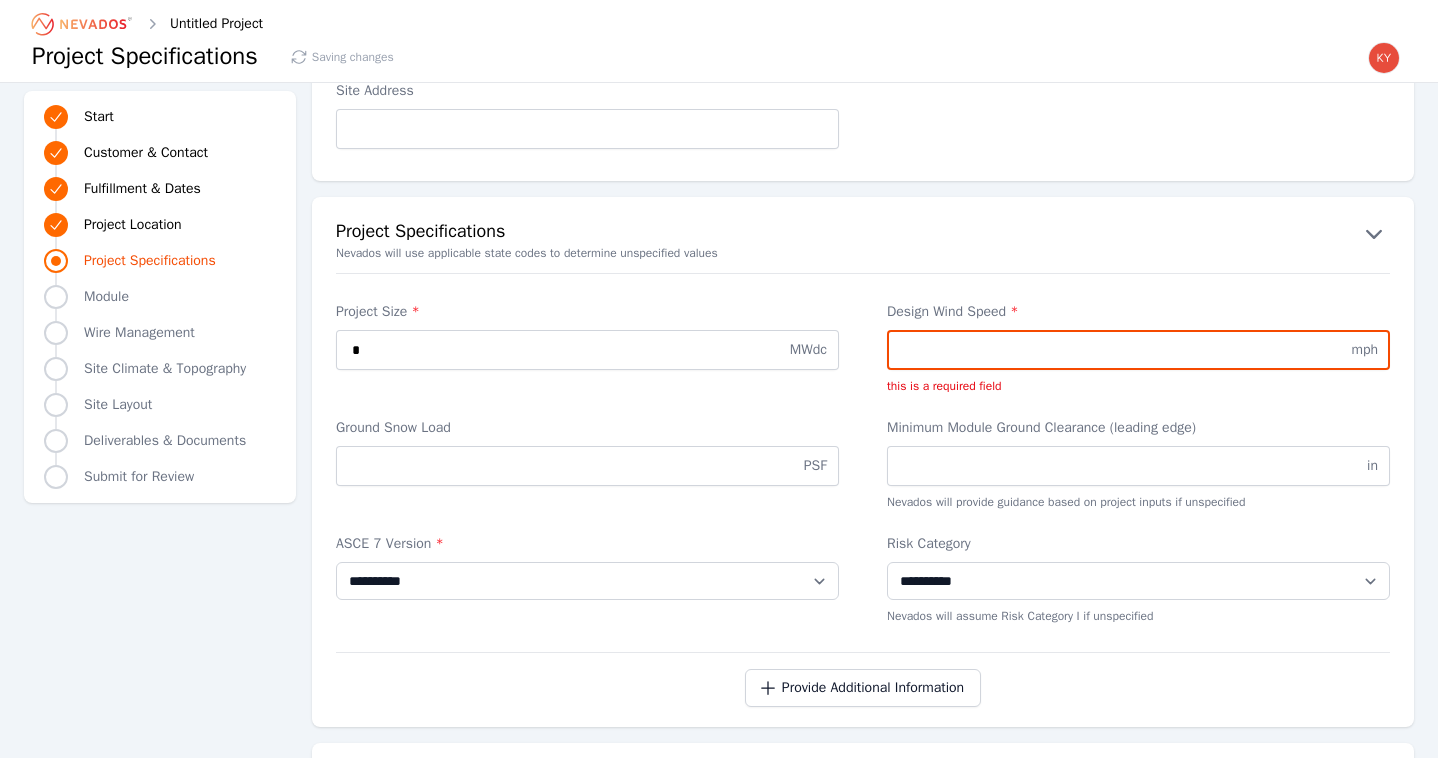 click on "Design Wind Speed   *" at bounding box center [1138, 350] 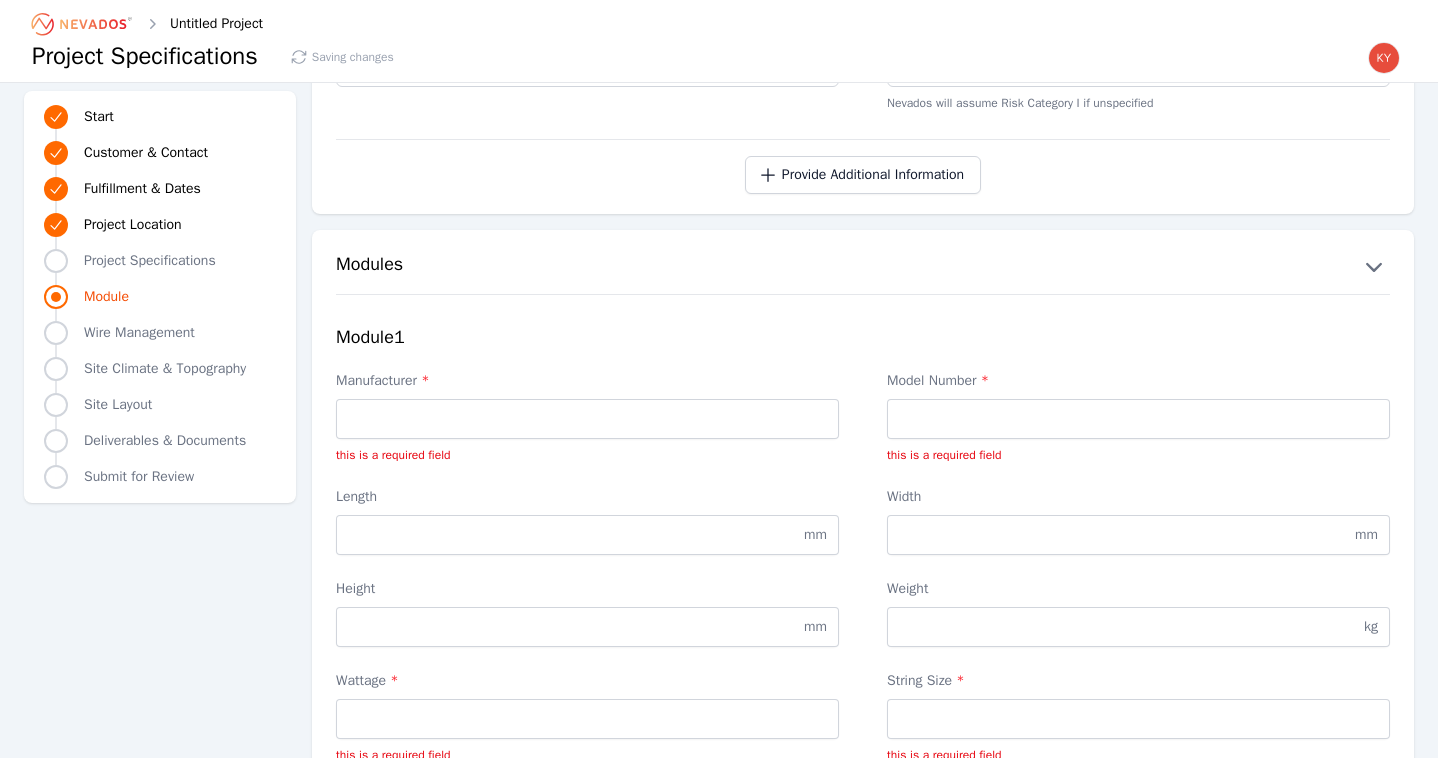 scroll, scrollTop: 2205, scrollLeft: 0, axis: vertical 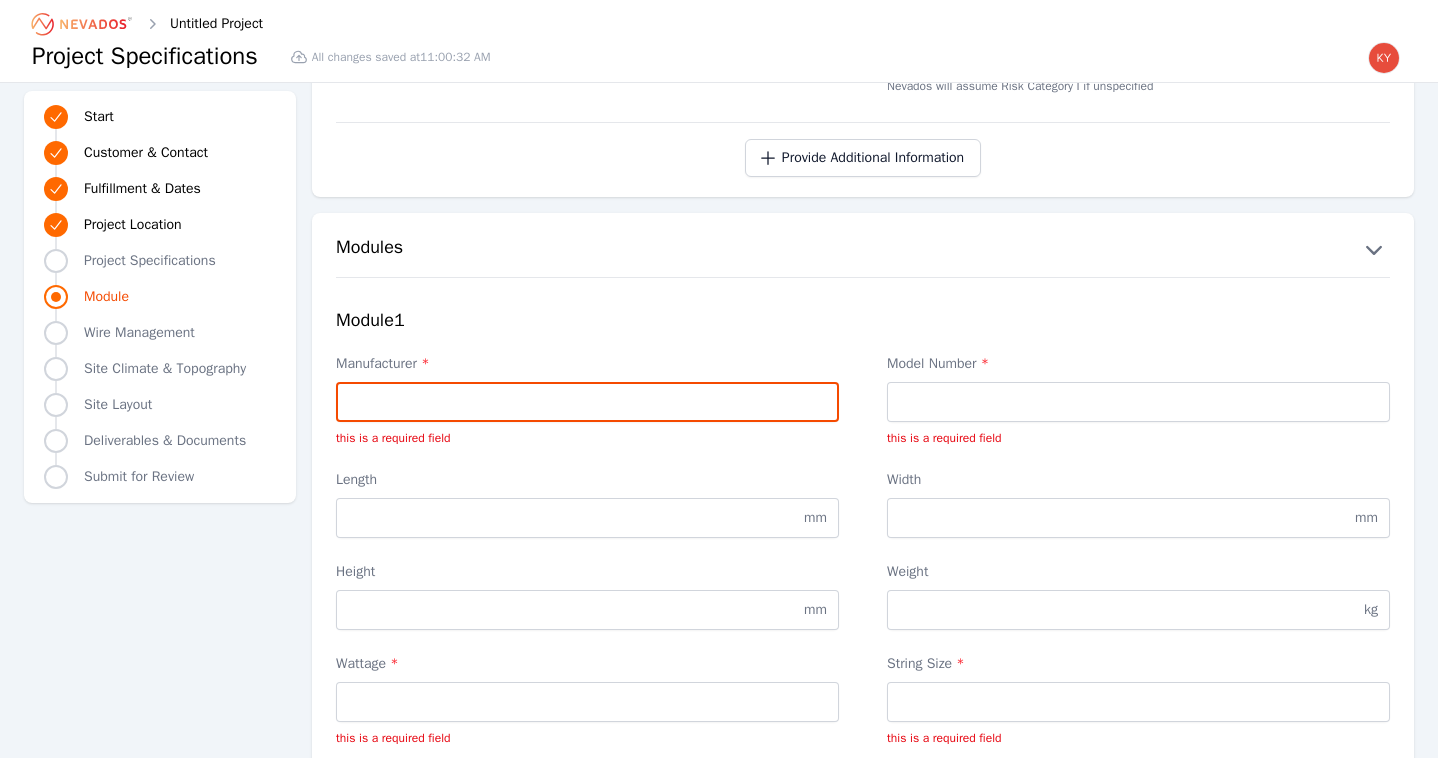 click on "Manufacturer   *" at bounding box center [587, 402] 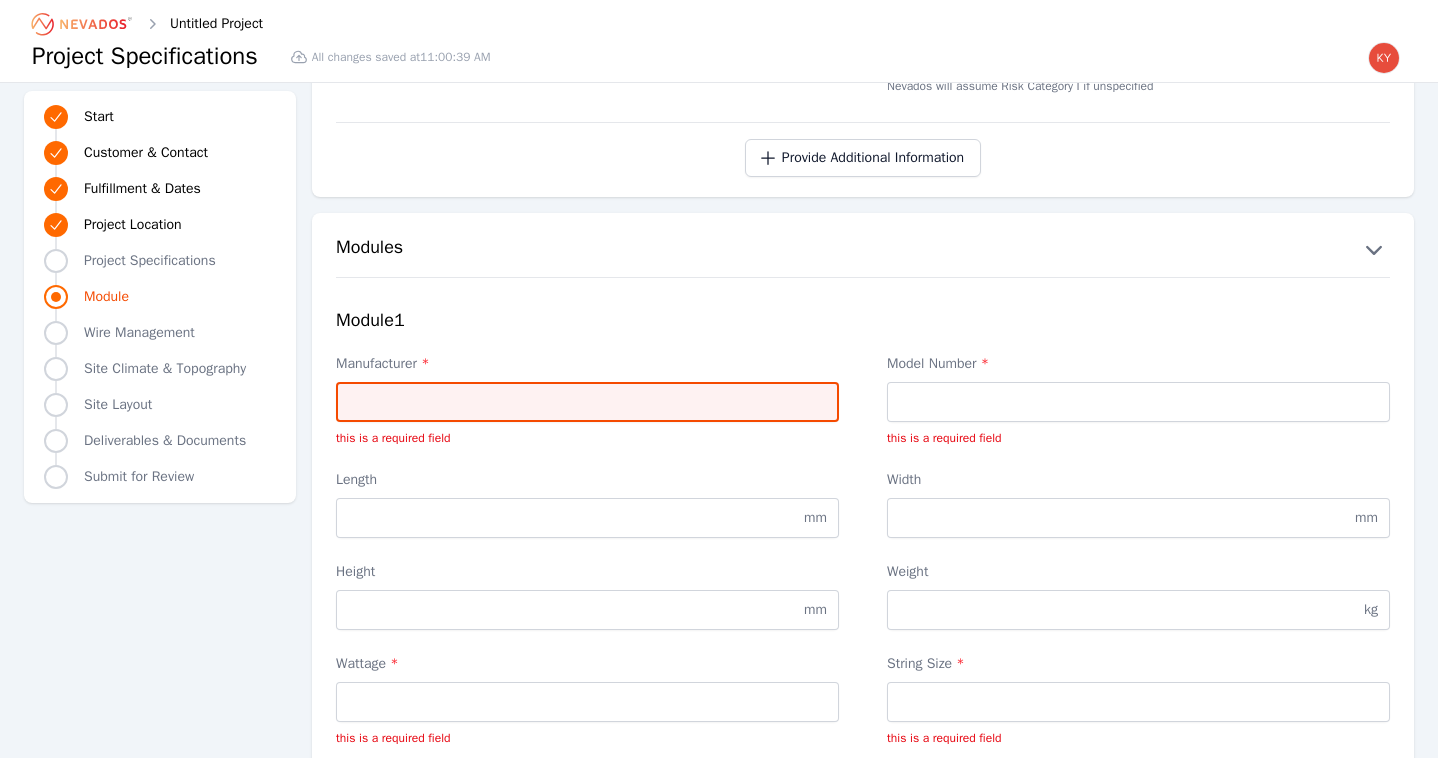 type on "*" 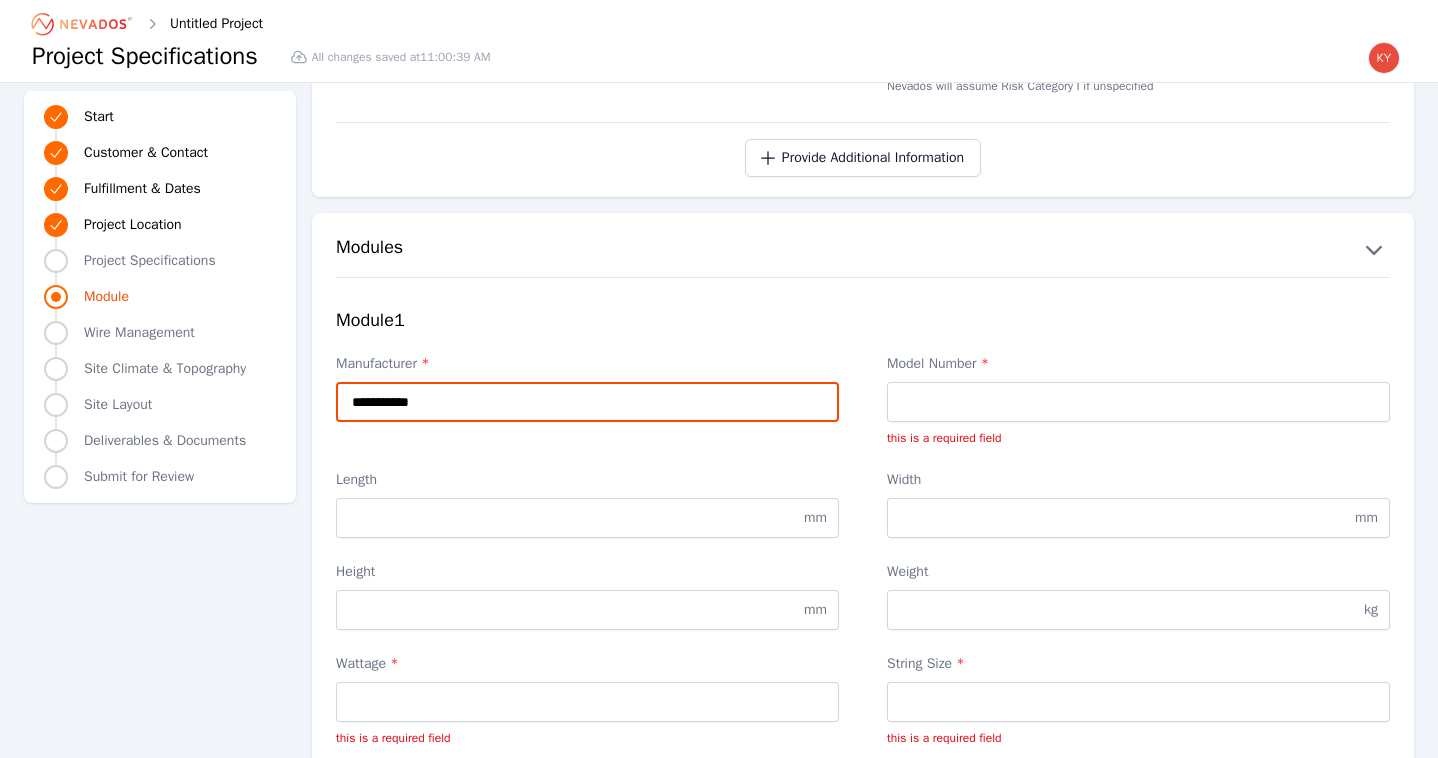 type on "**********" 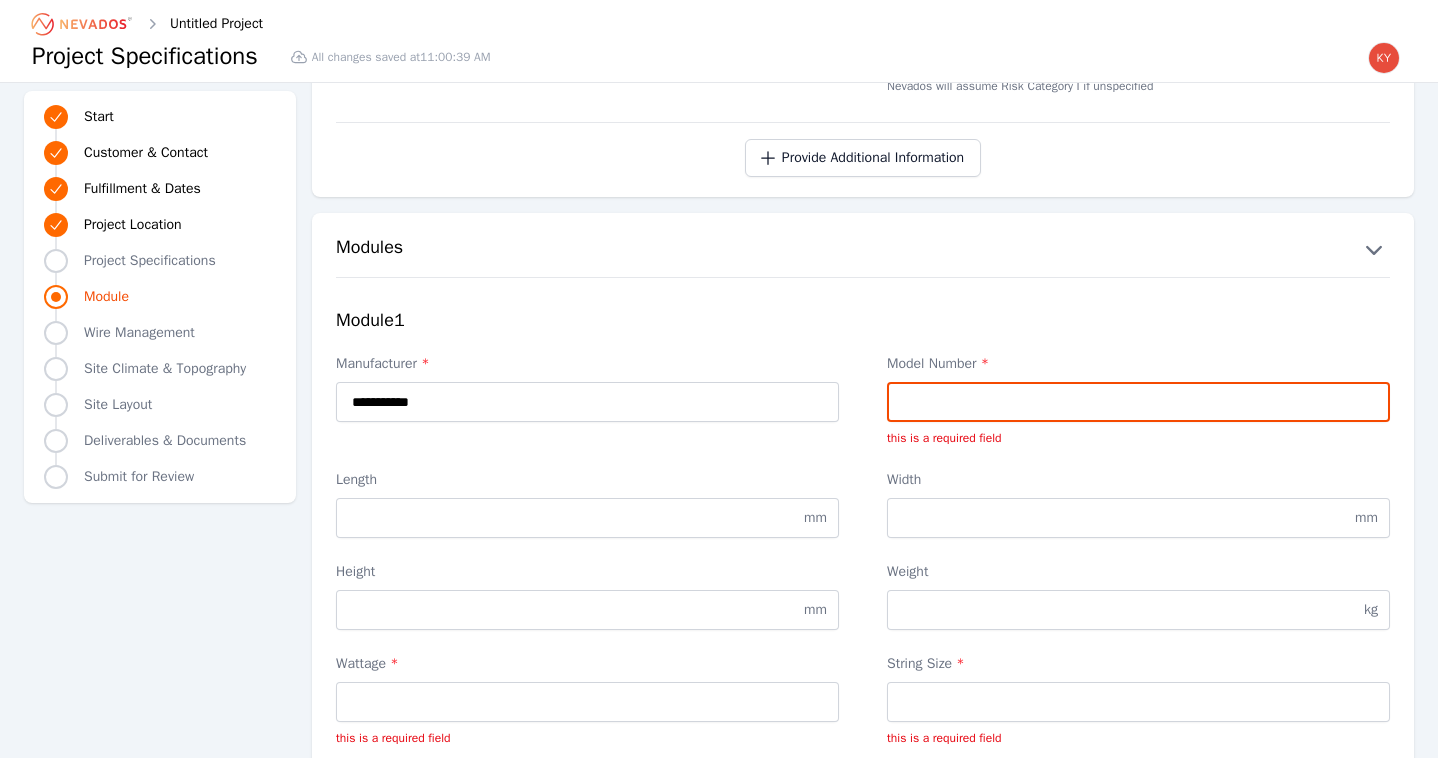click on "Model Number   *" at bounding box center [1138, 402] 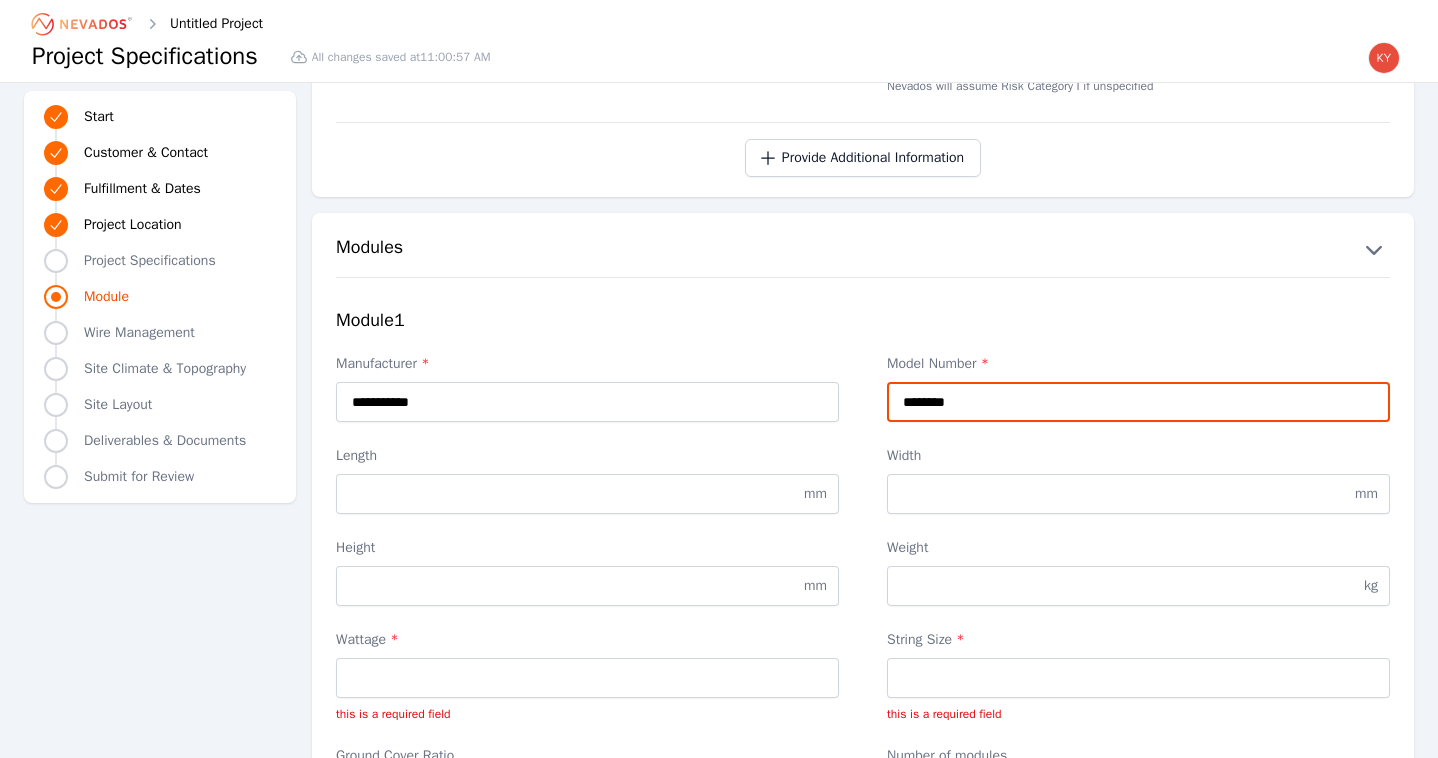 type on "********" 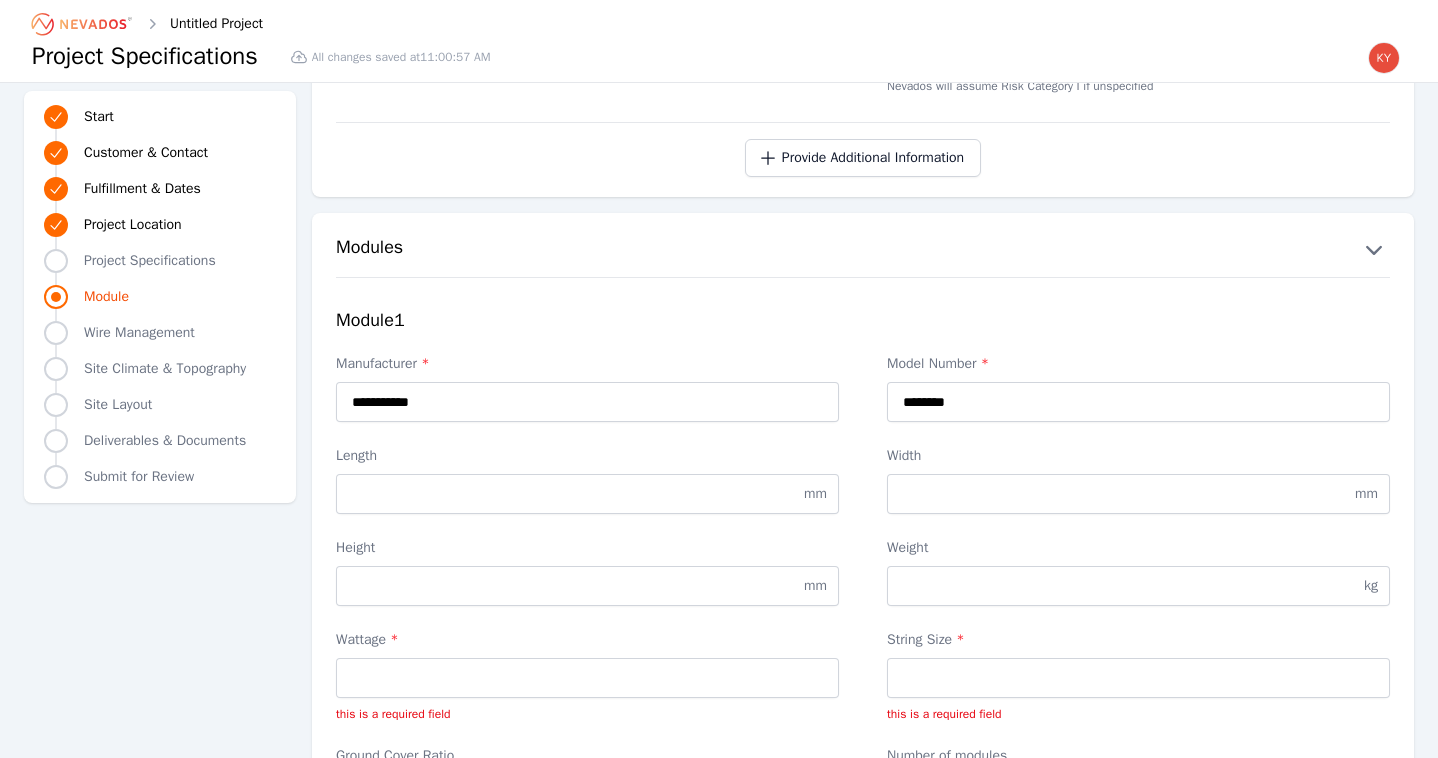 click on "Module  1" at bounding box center (863, 320) 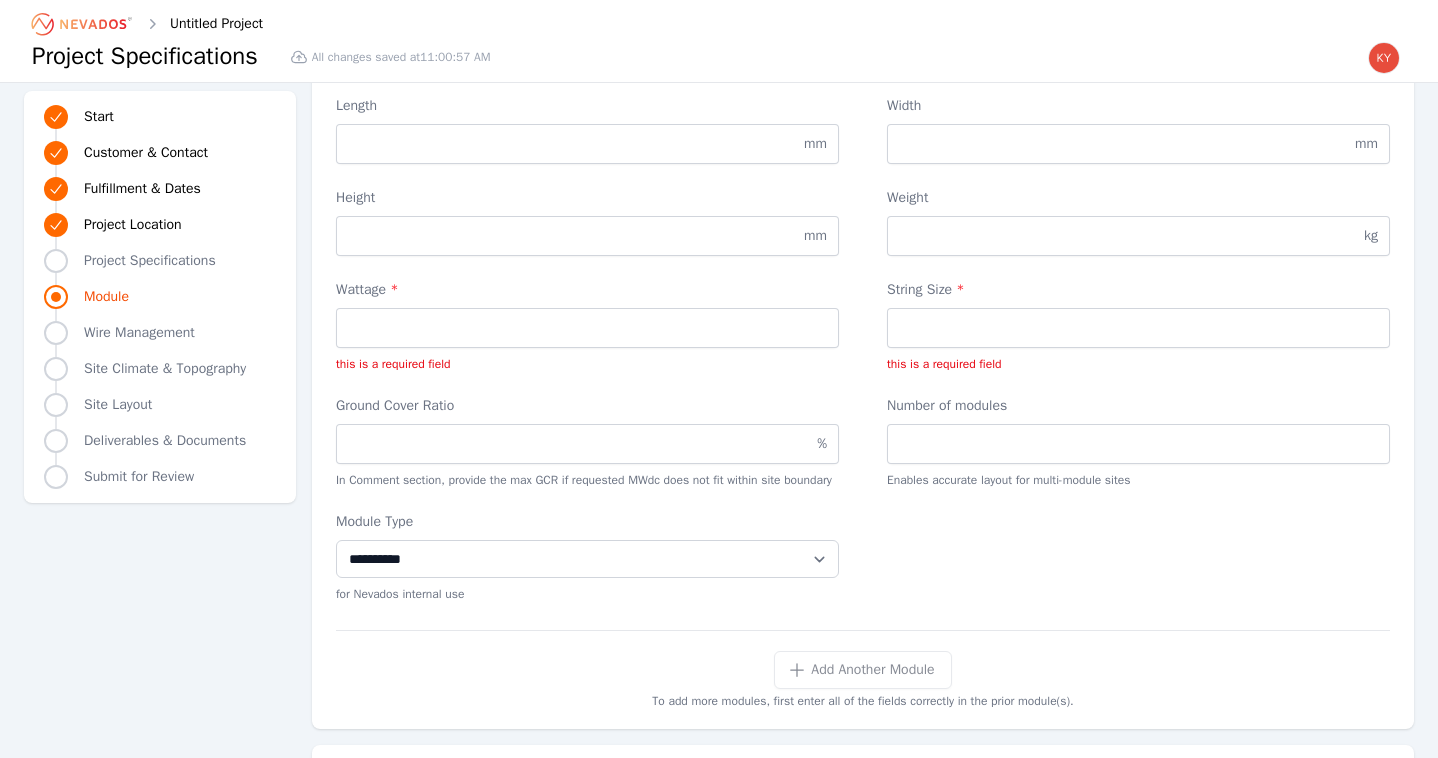 scroll, scrollTop: 2558, scrollLeft: 0, axis: vertical 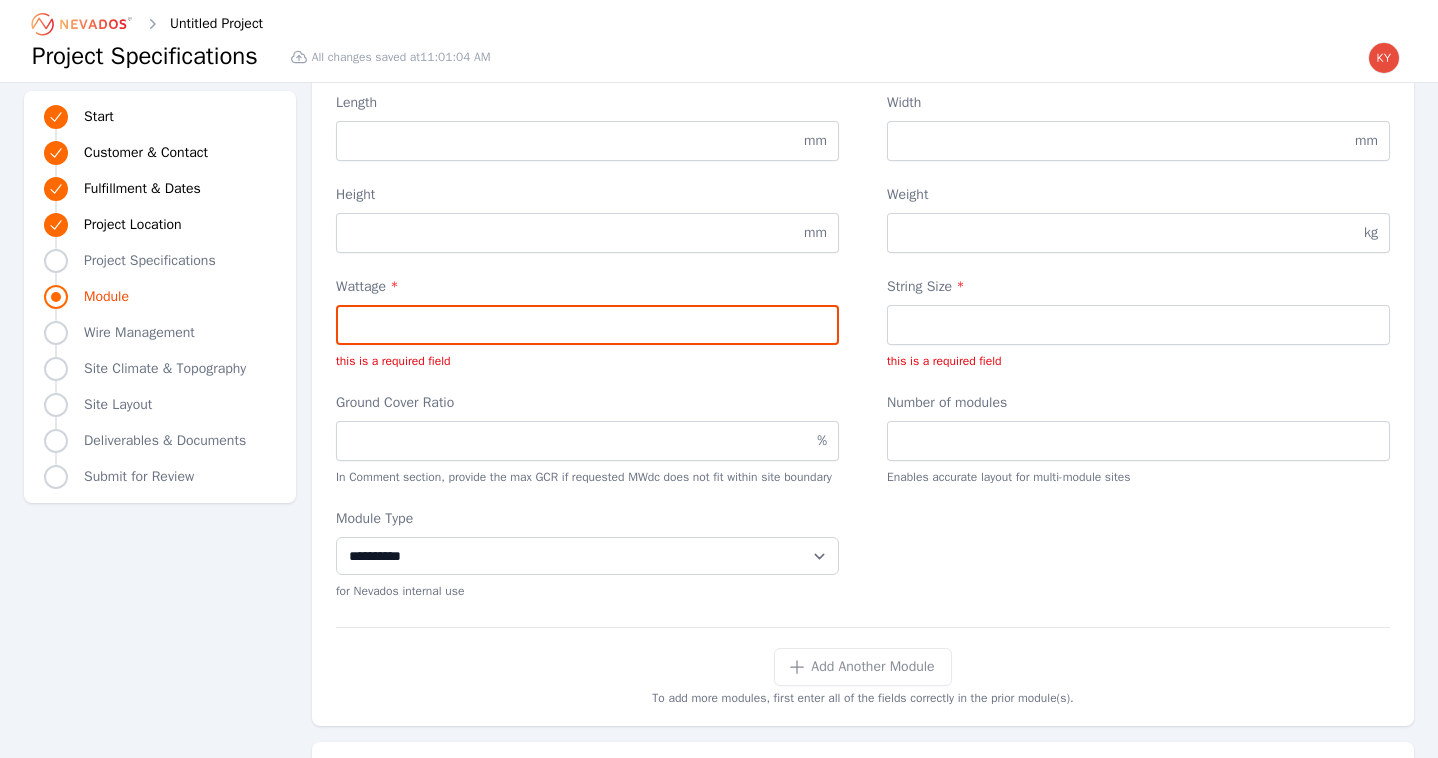 click on "Wattage   *" at bounding box center (587, 325) 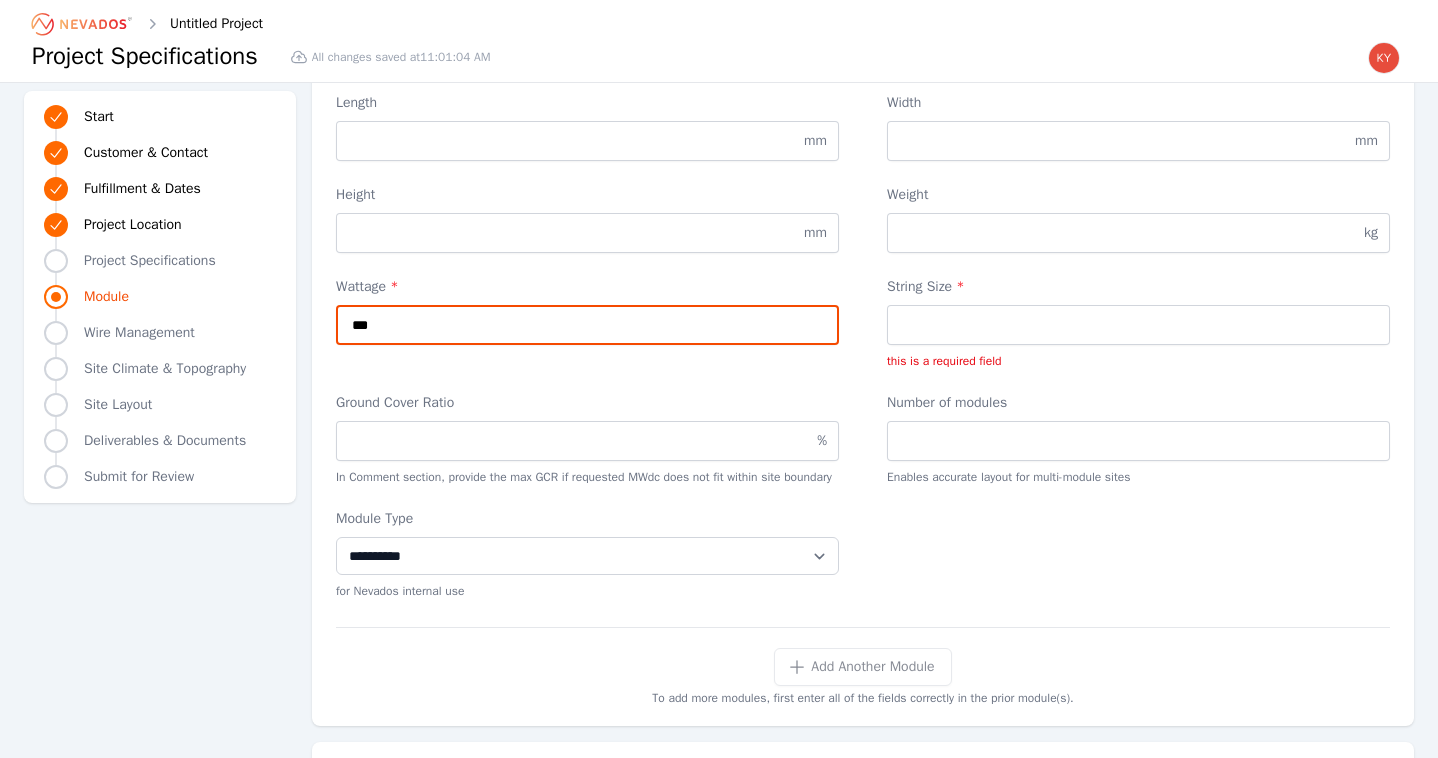 type on "***" 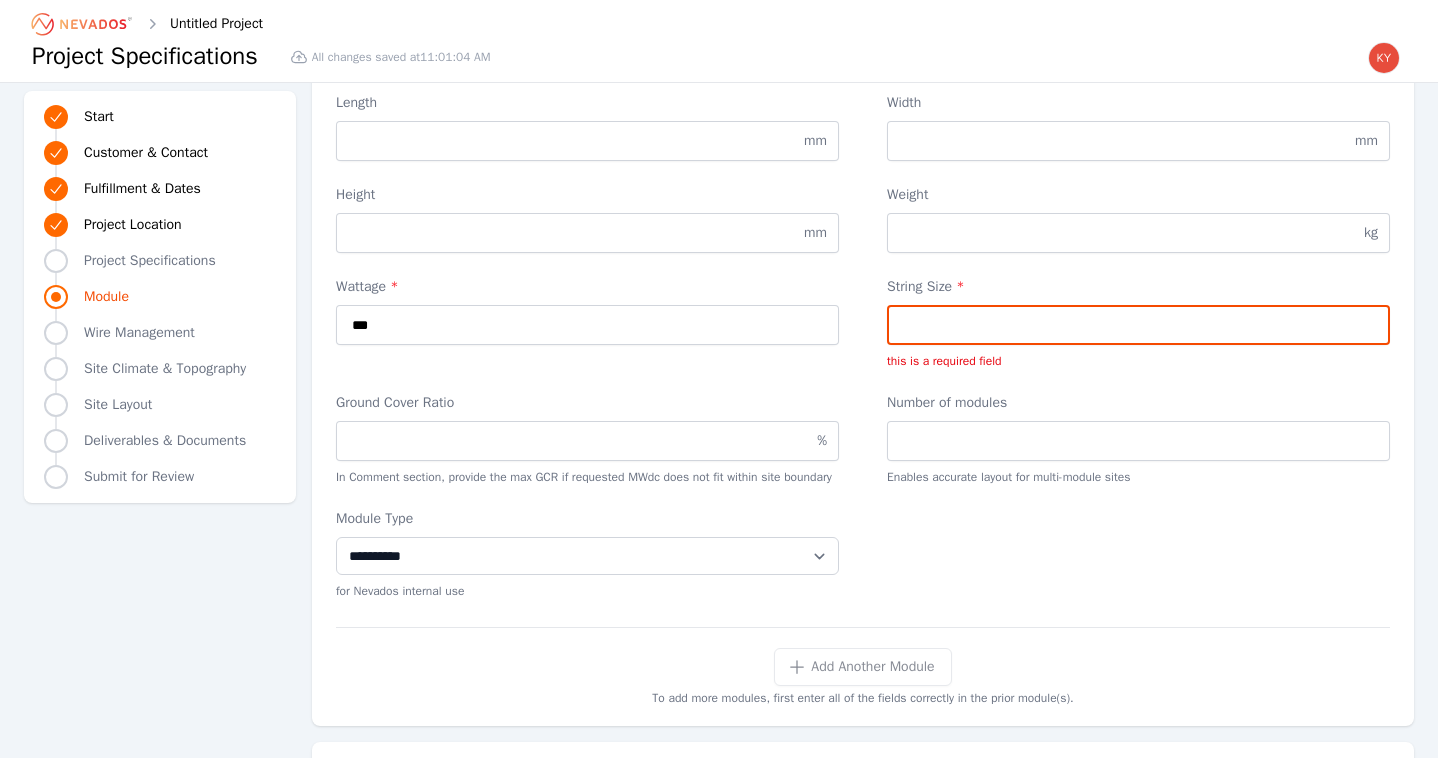 click on "String Size   *" at bounding box center [1138, 325] 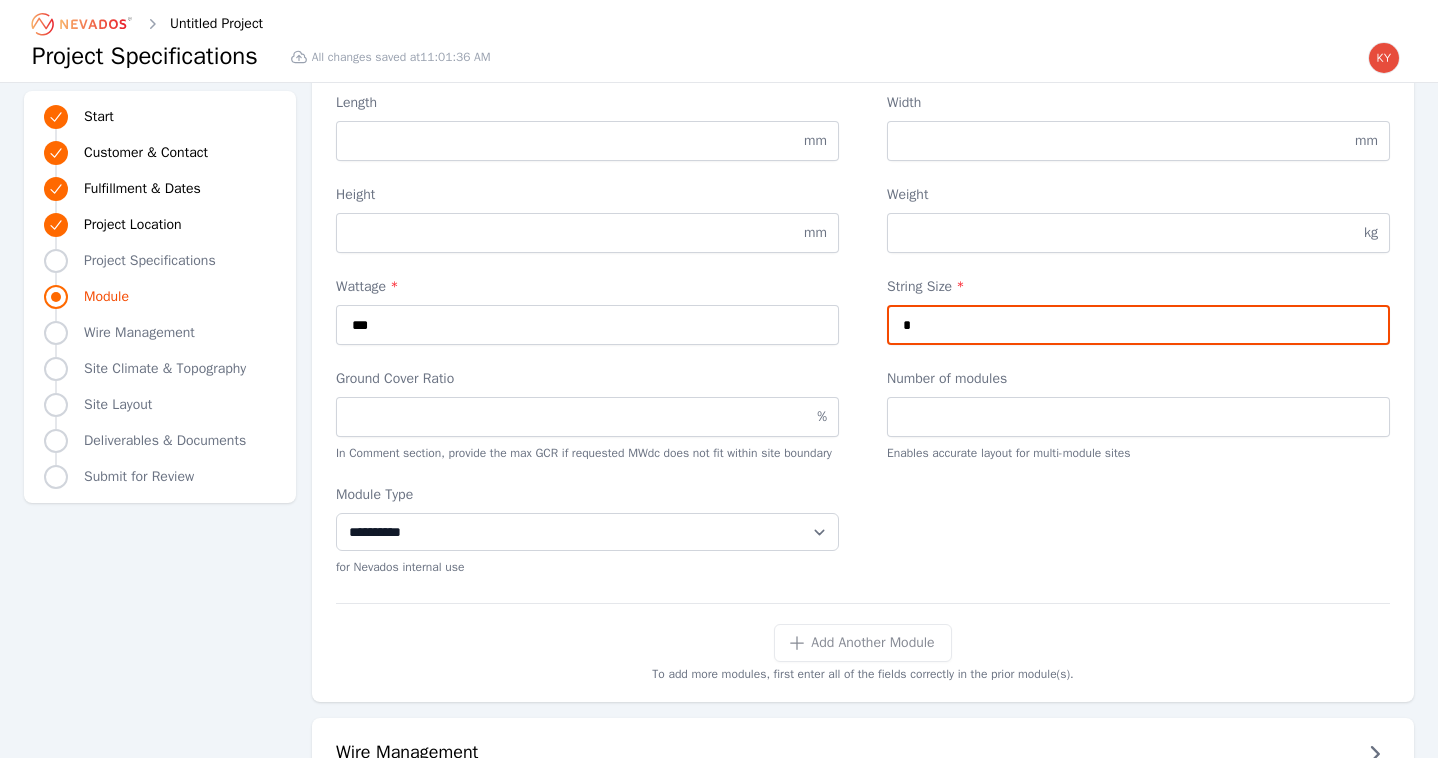type on "*" 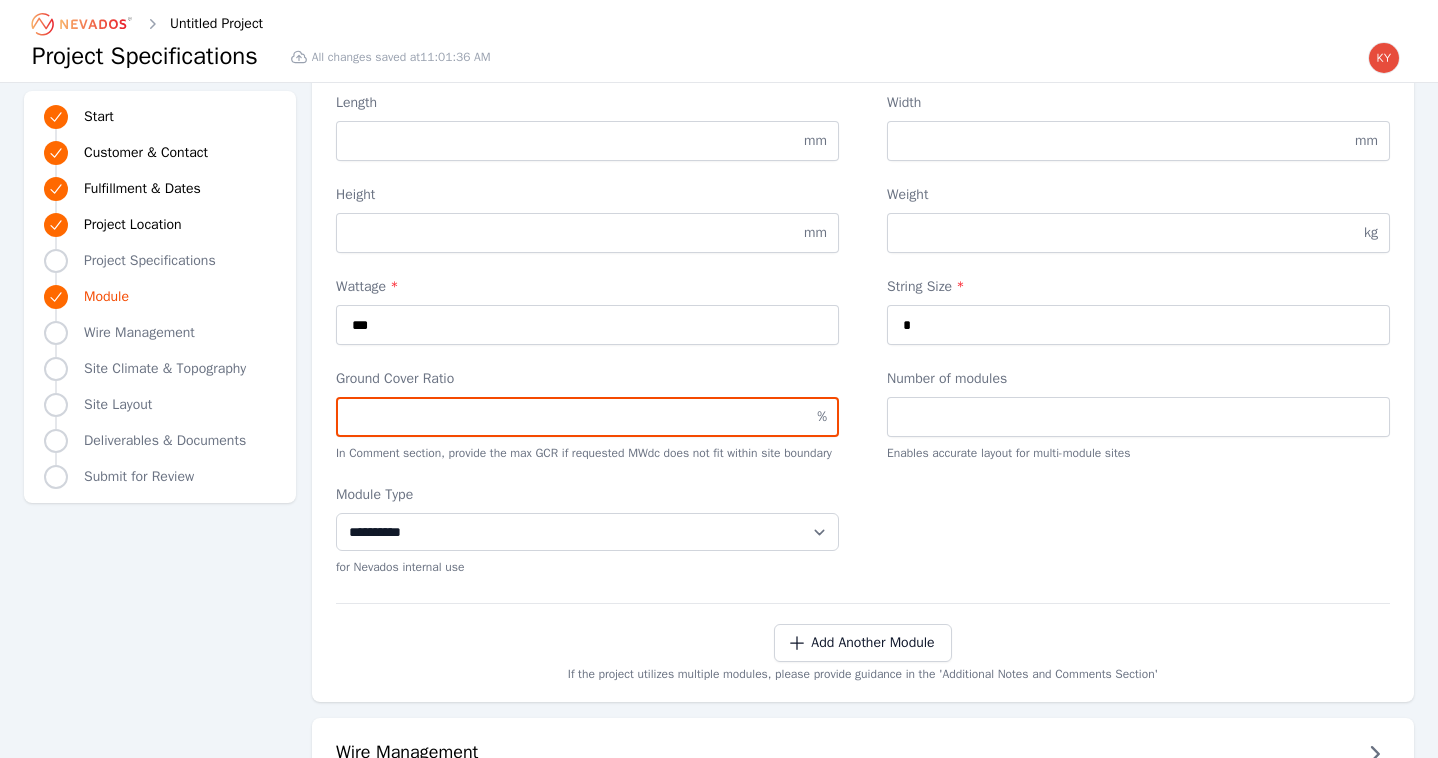 click on "Ground Cover Ratio" at bounding box center (587, 417) 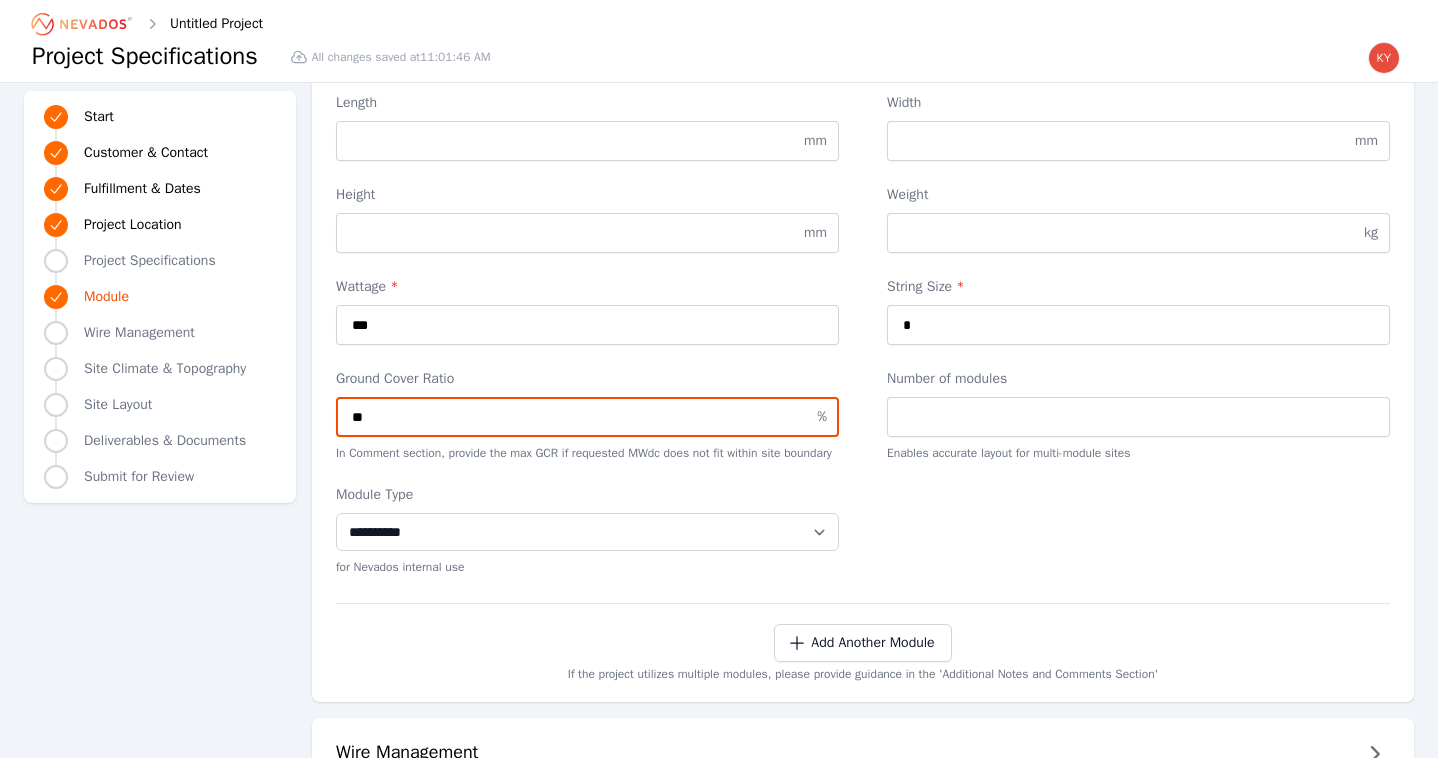 type on "**" 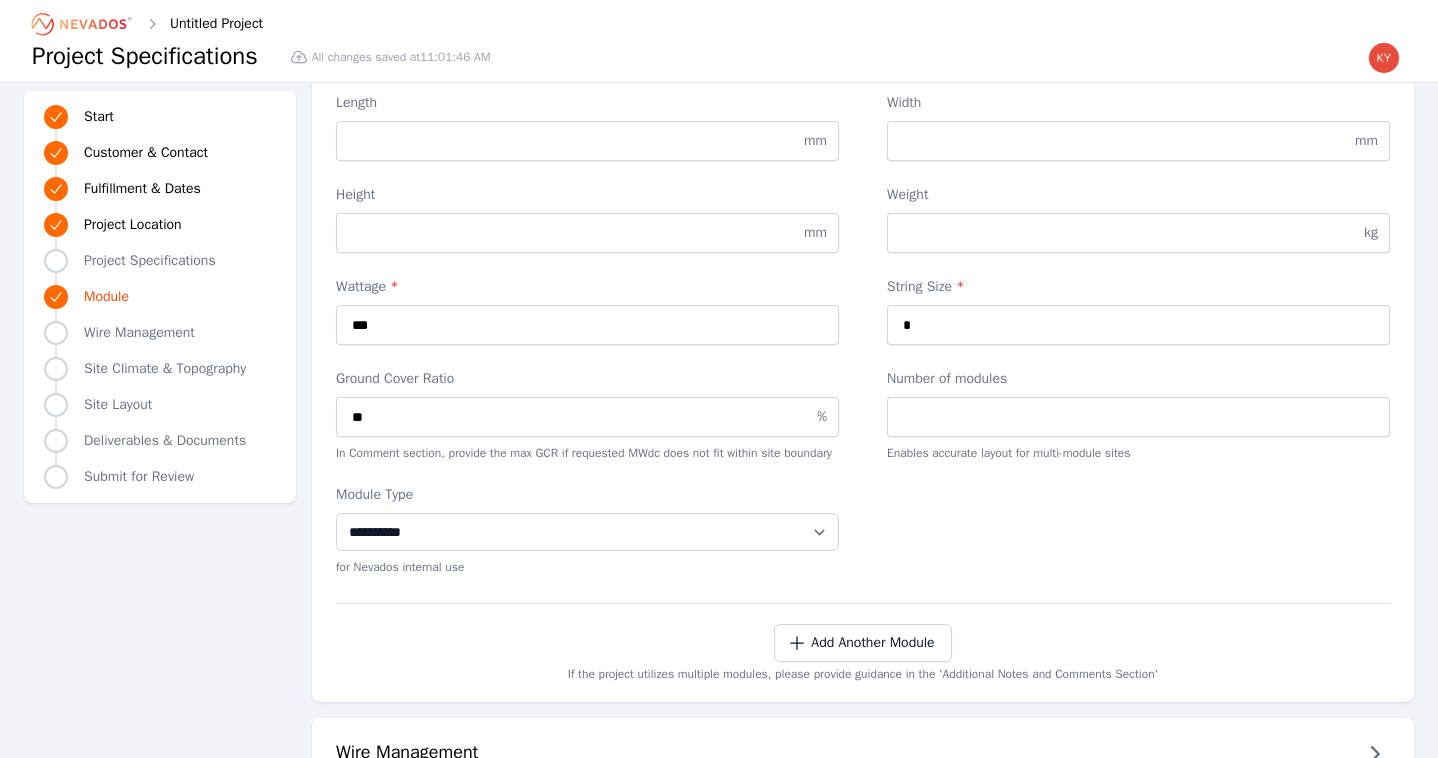 click on "**********" at bounding box center (863, 530) 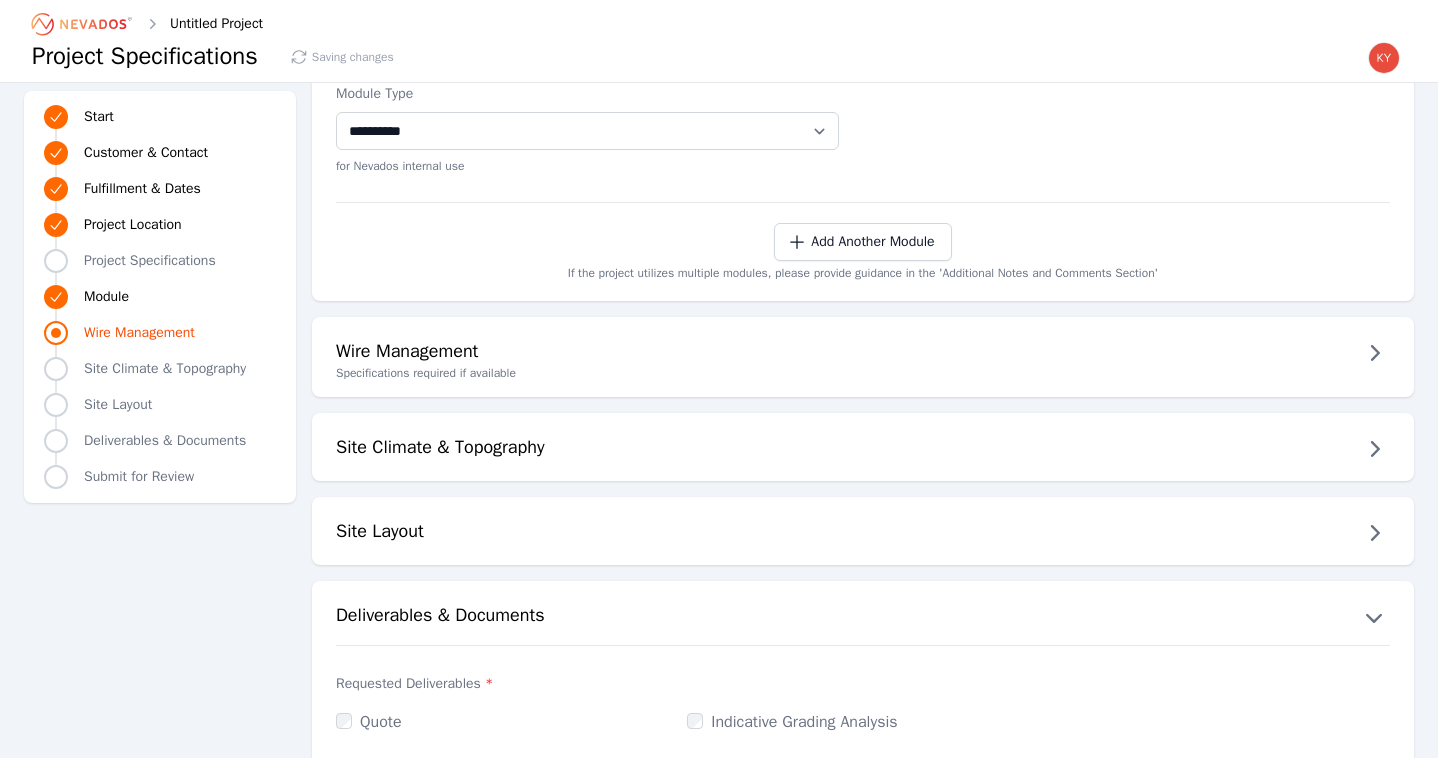 scroll, scrollTop: 2960, scrollLeft: 0, axis: vertical 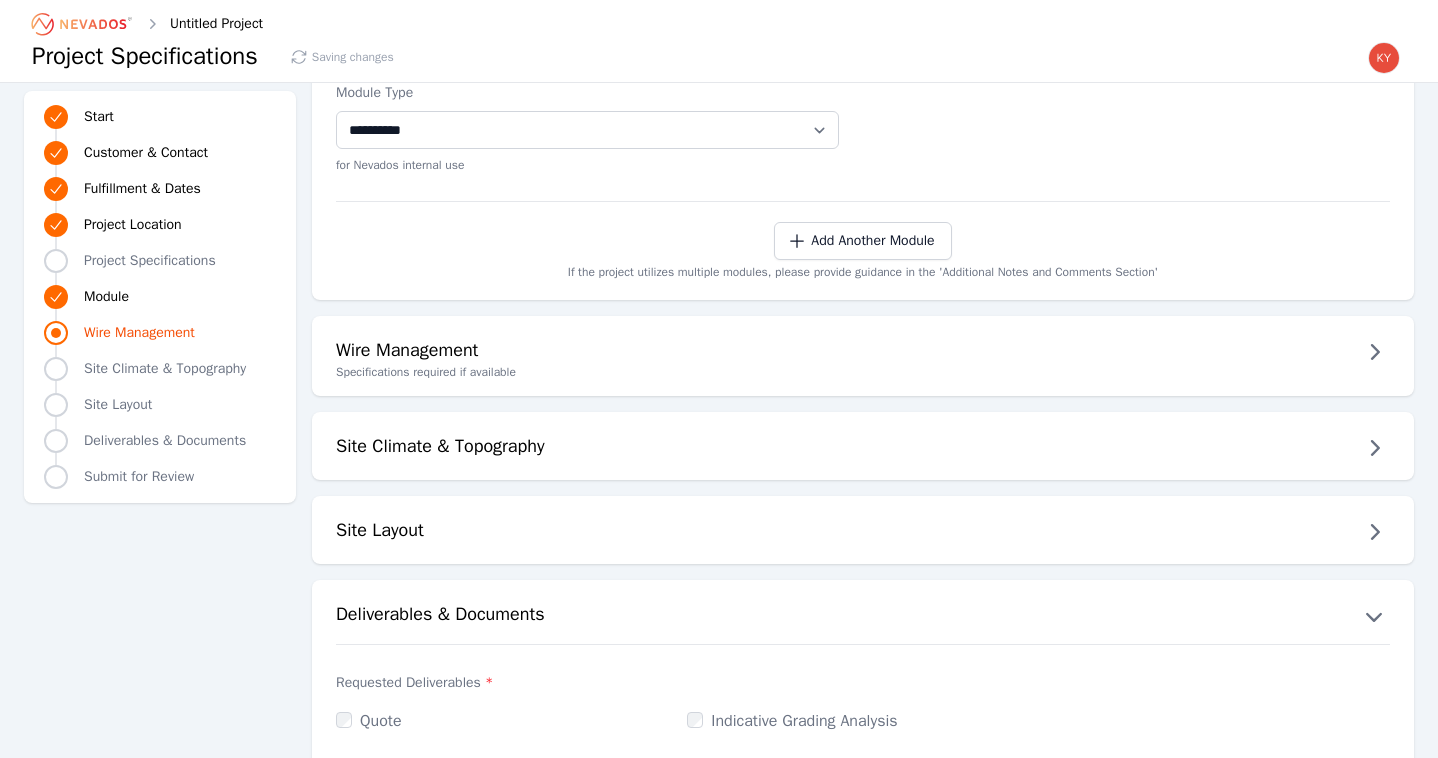 click on "Specifications required if available" at bounding box center [863, 372] 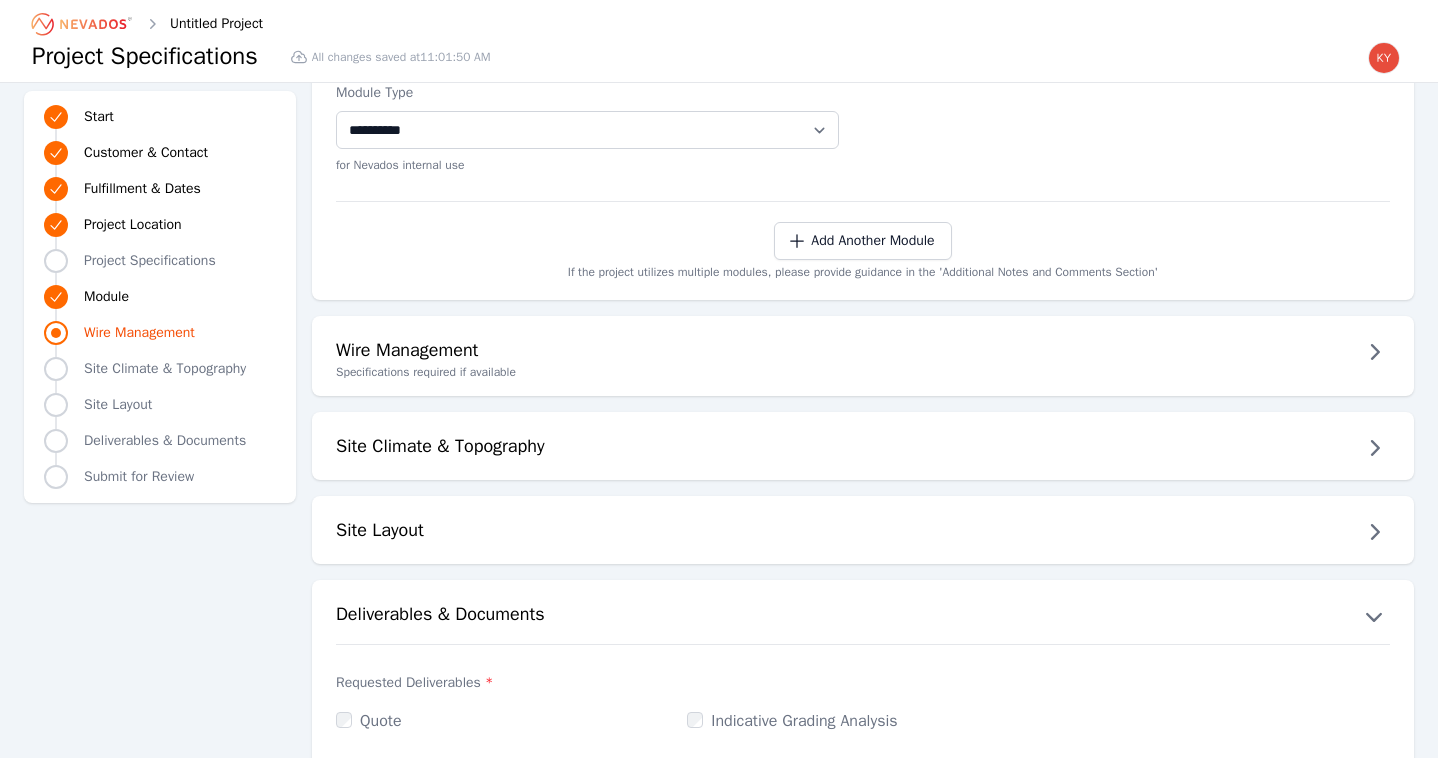 click on "Wire Management" at bounding box center [863, 352] 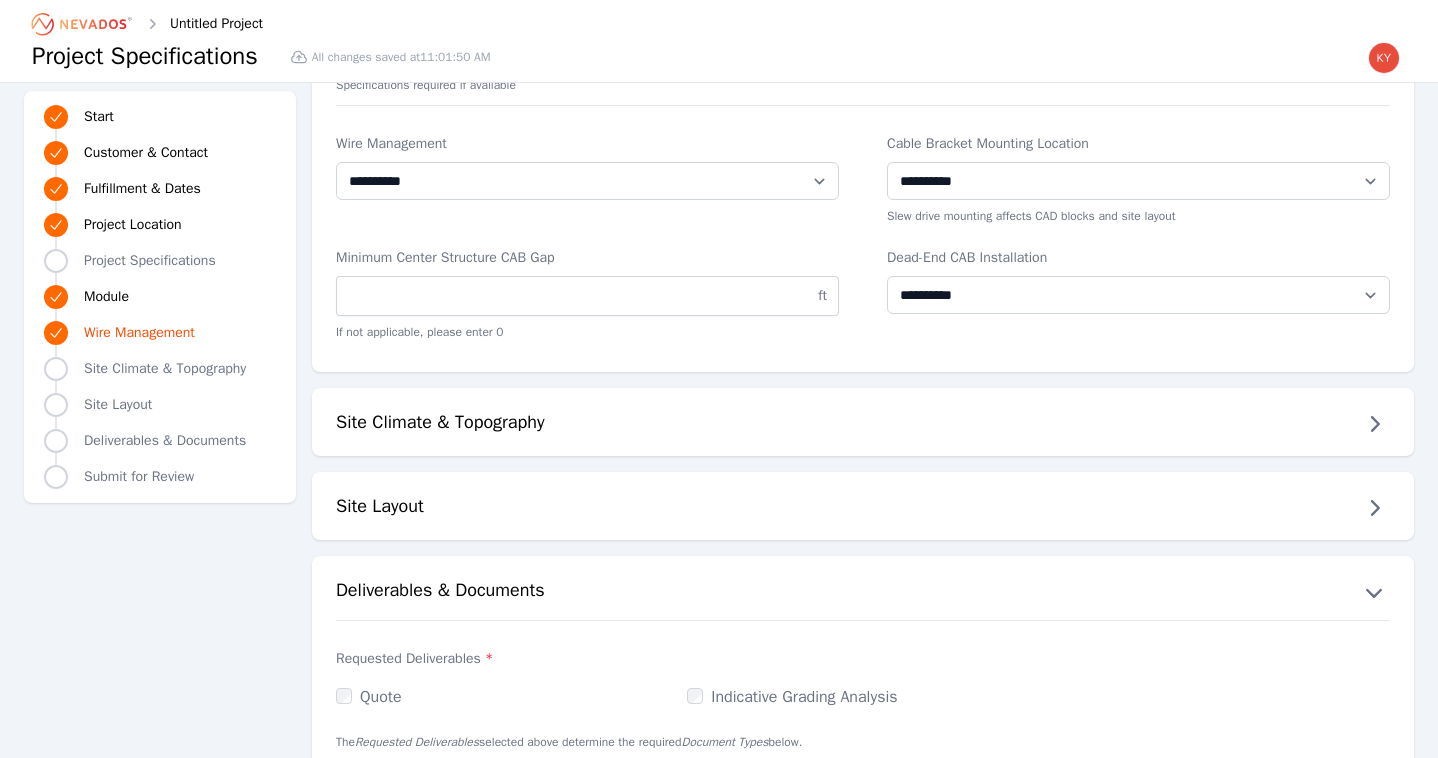 scroll, scrollTop: 3243, scrollLeft: 0, axis: vertical 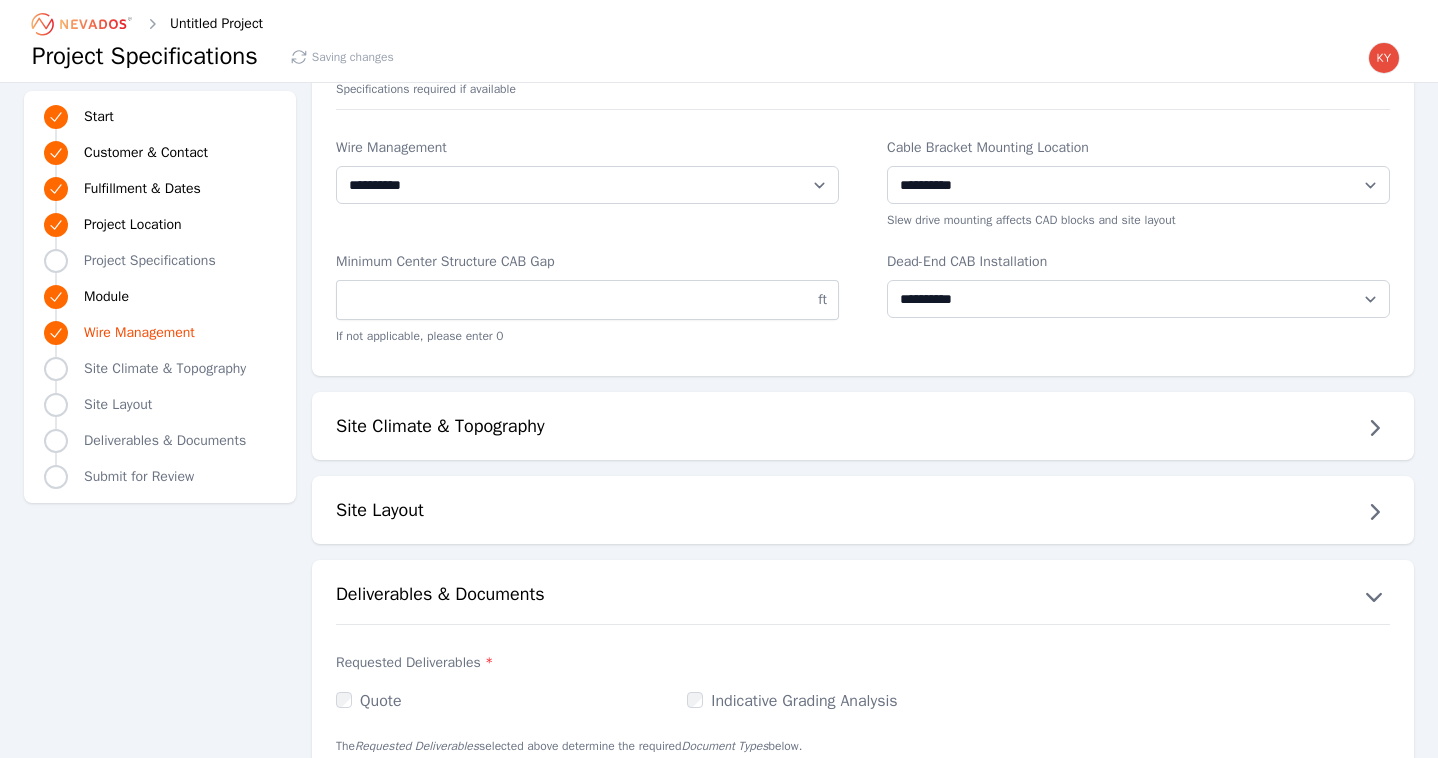 click on "Site Climate & Topography" at bounding box center (863, 426) 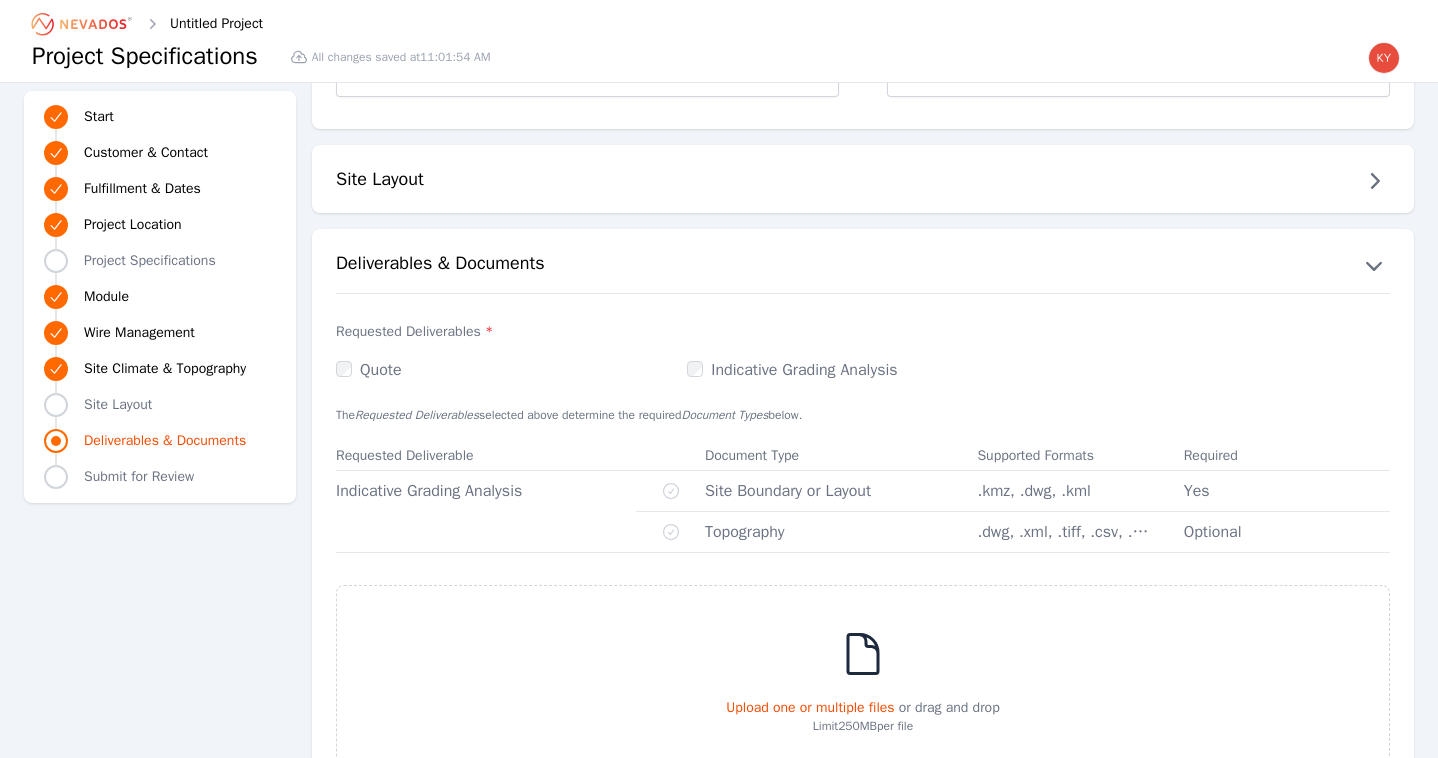 scroll, scrollTop: 3807, scrollLeft: 0, axis: vertical 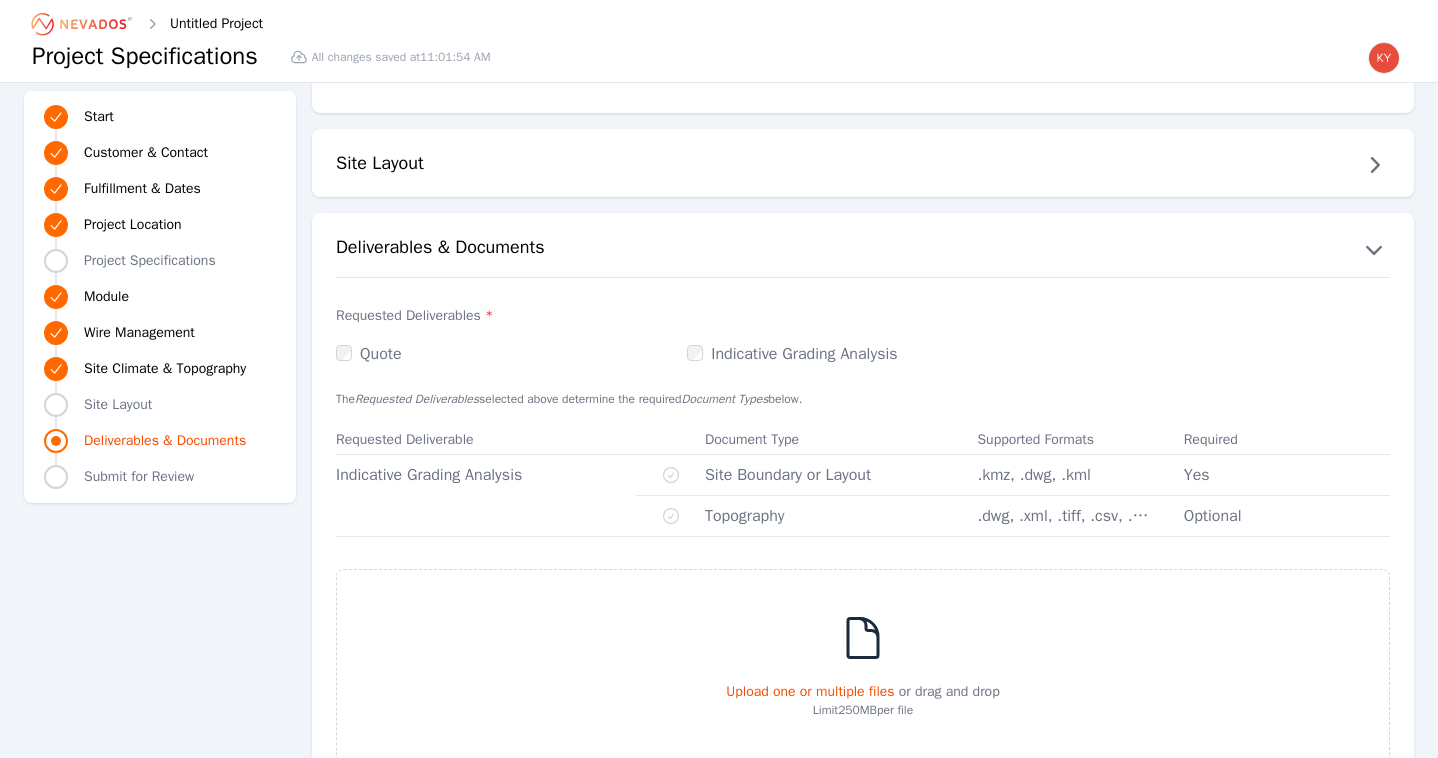 click on "Site Layout" at bounding box center (863, 165) 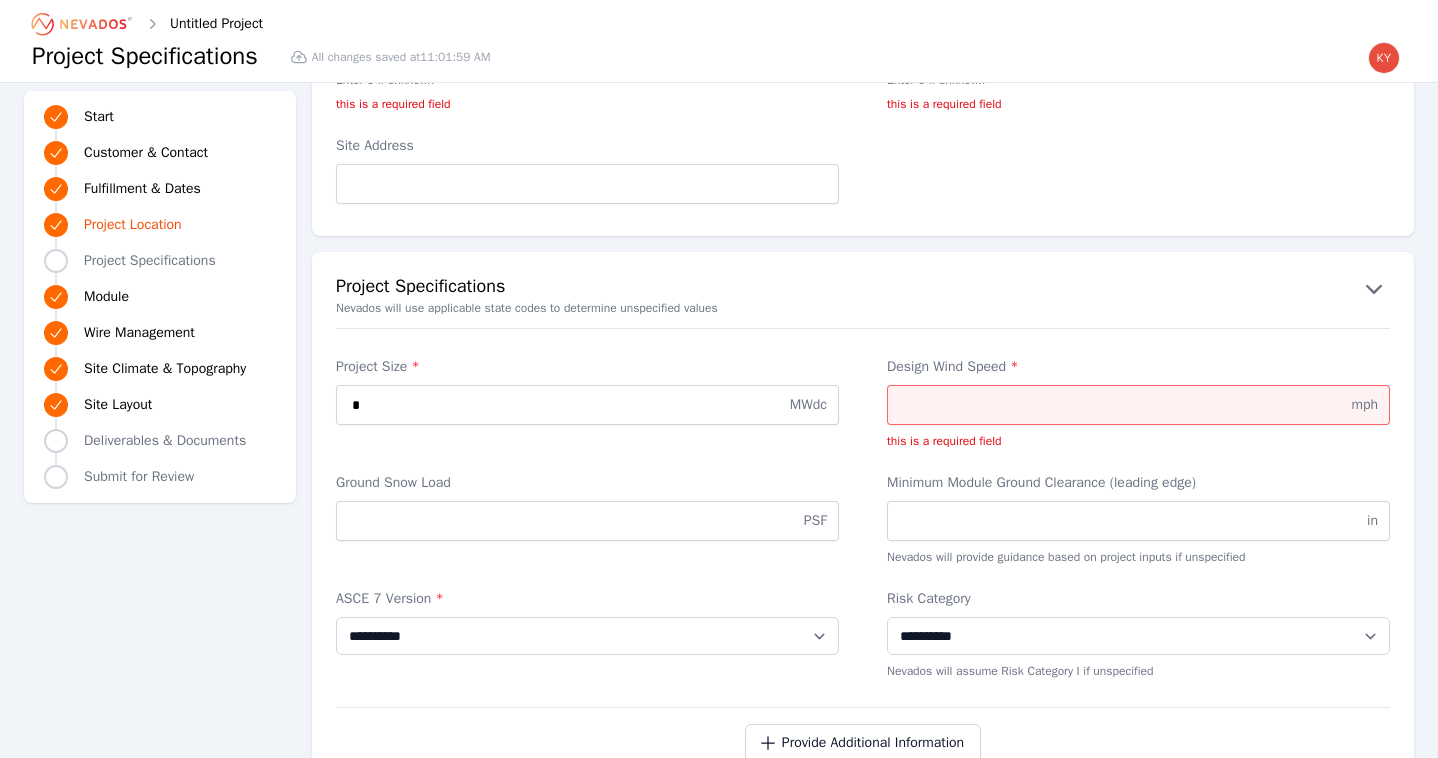 scroll, scrollTop: 1615, scrollLeft: 0, axis: vertical 